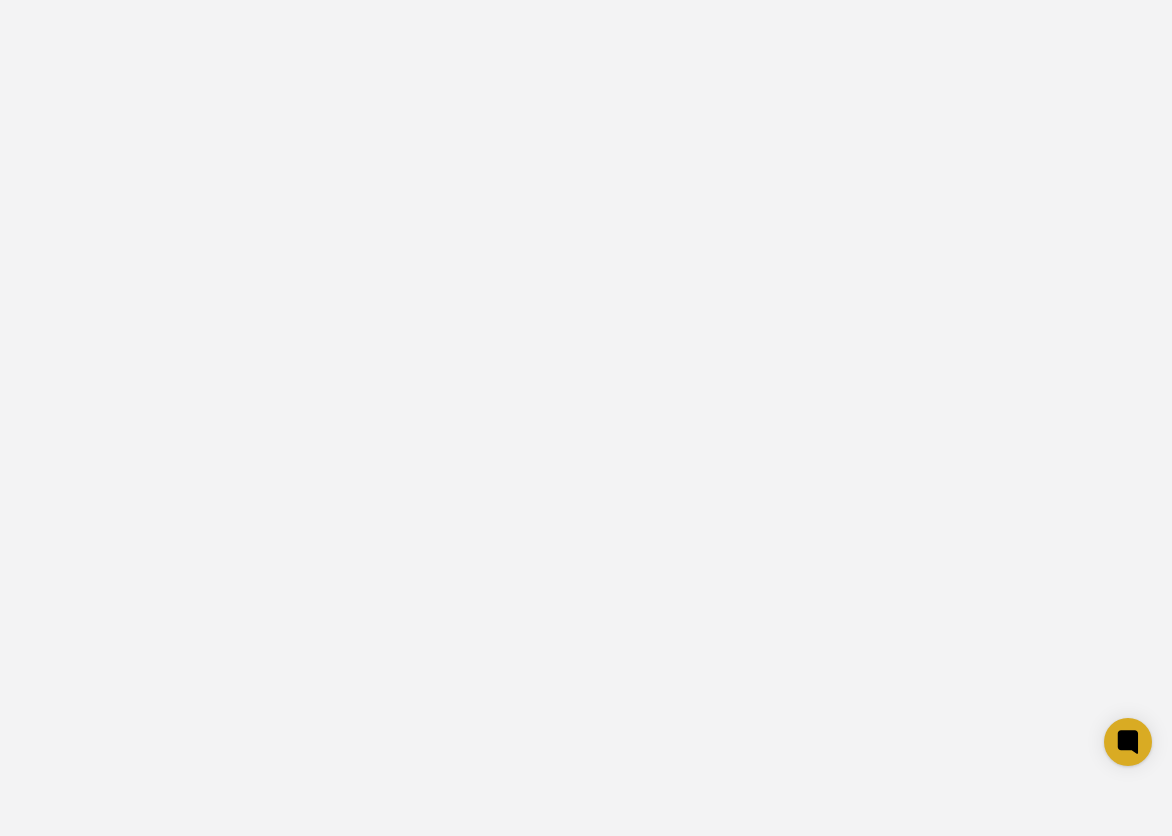 scroll, scrollTop: 0, scrollLeft: 0, axis: both 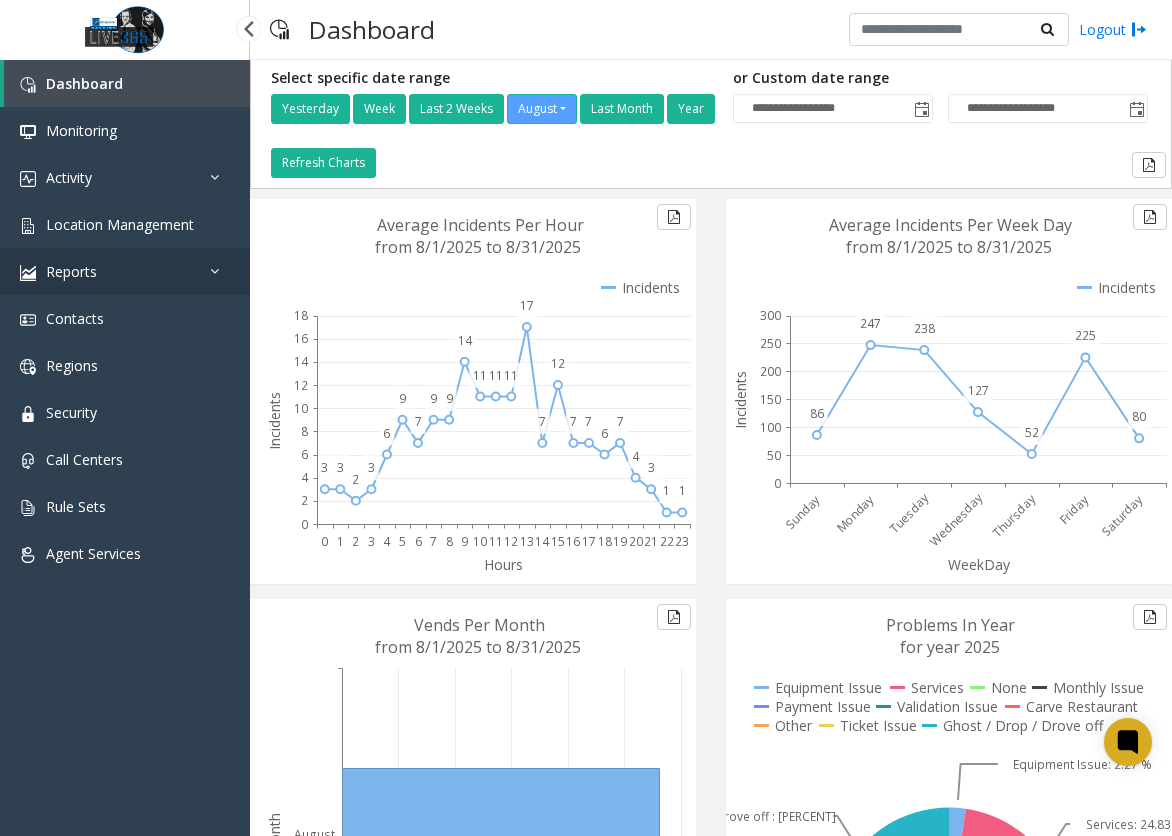 click on "Reports" at bounding box center [71, 271] 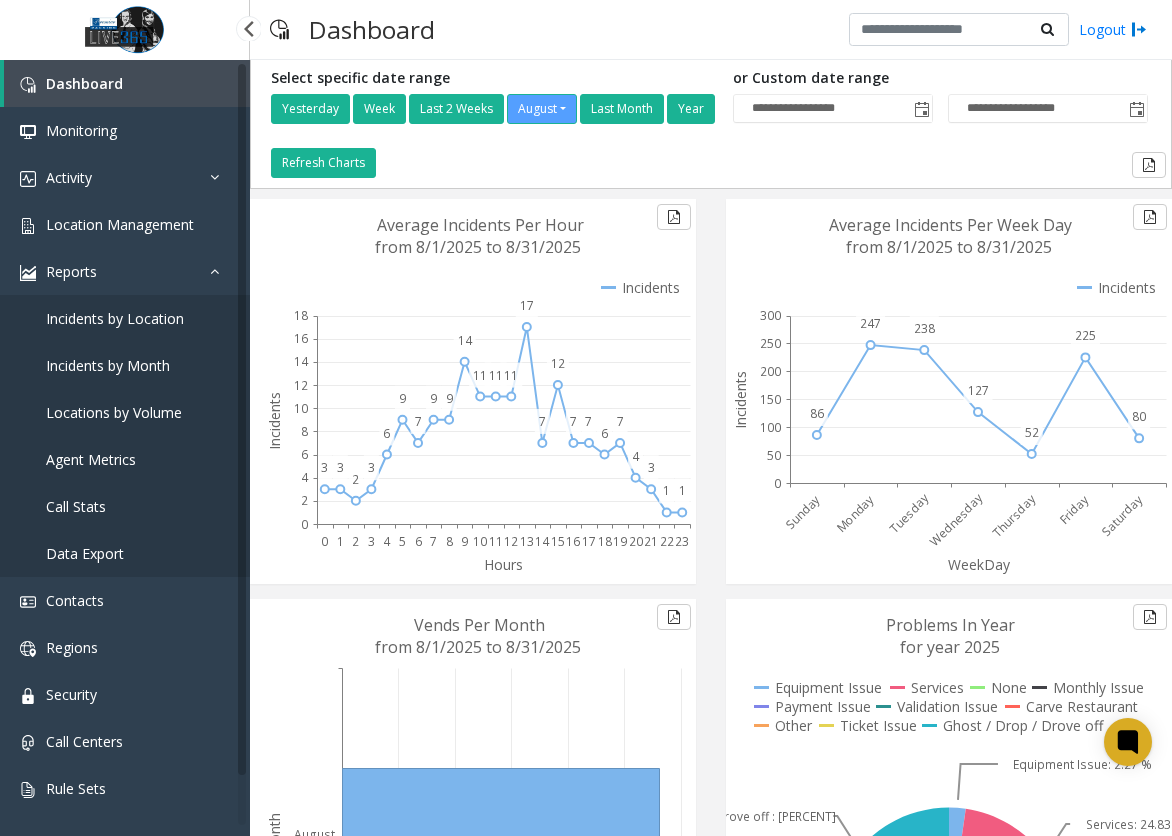 click on "Call Stats" at bounding box center [76, 506] 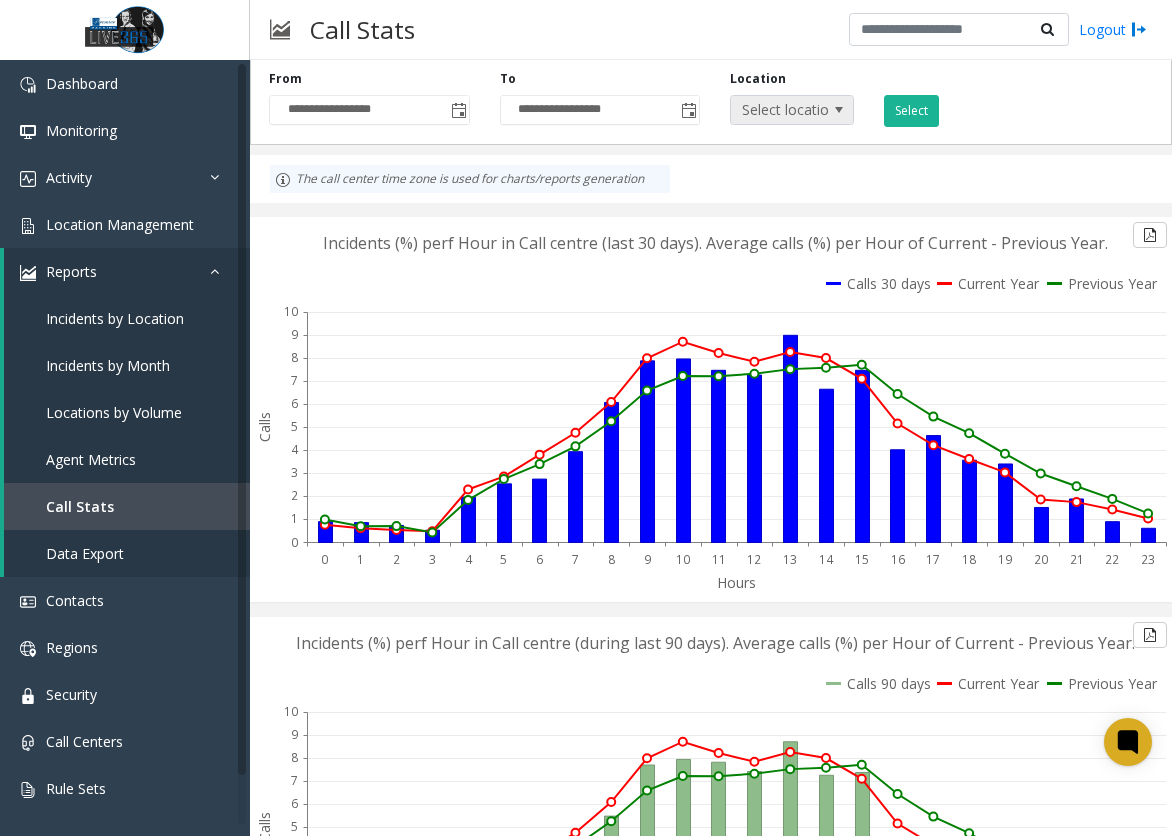 click on "Select location..." at bounding box center [779, 110] 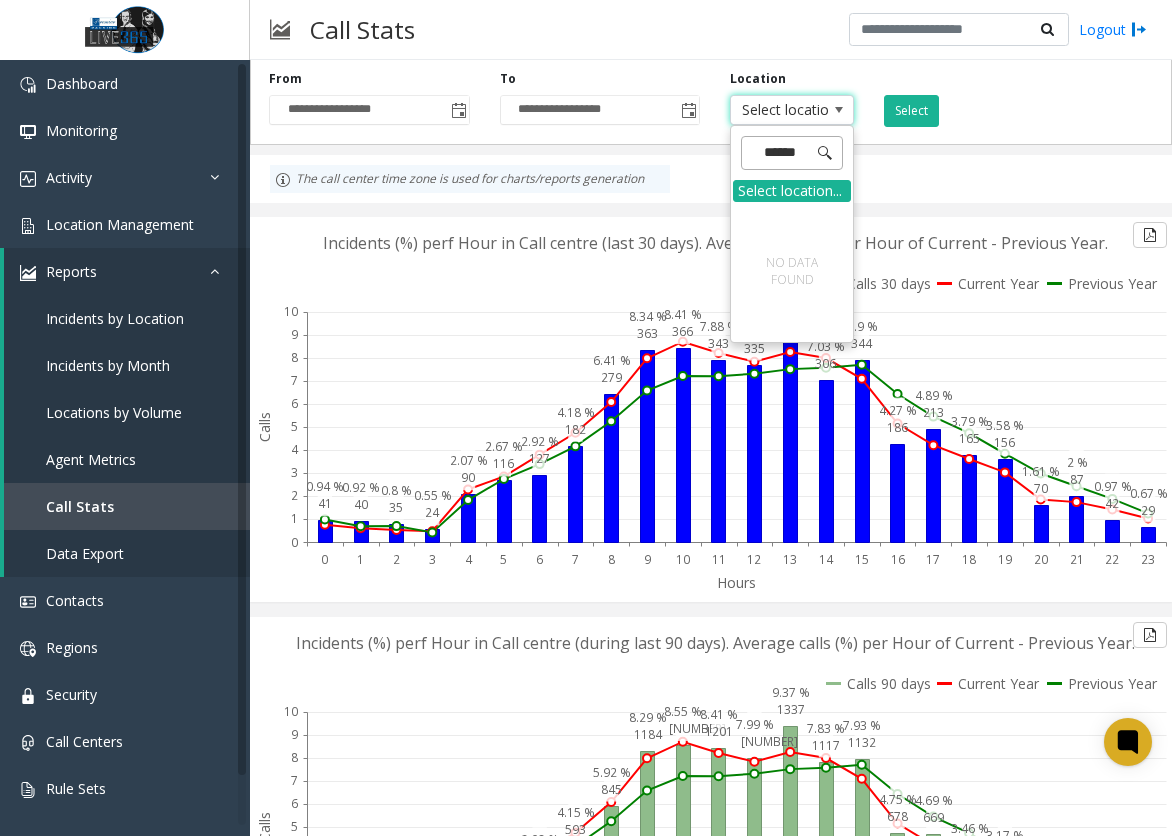 type on "*" 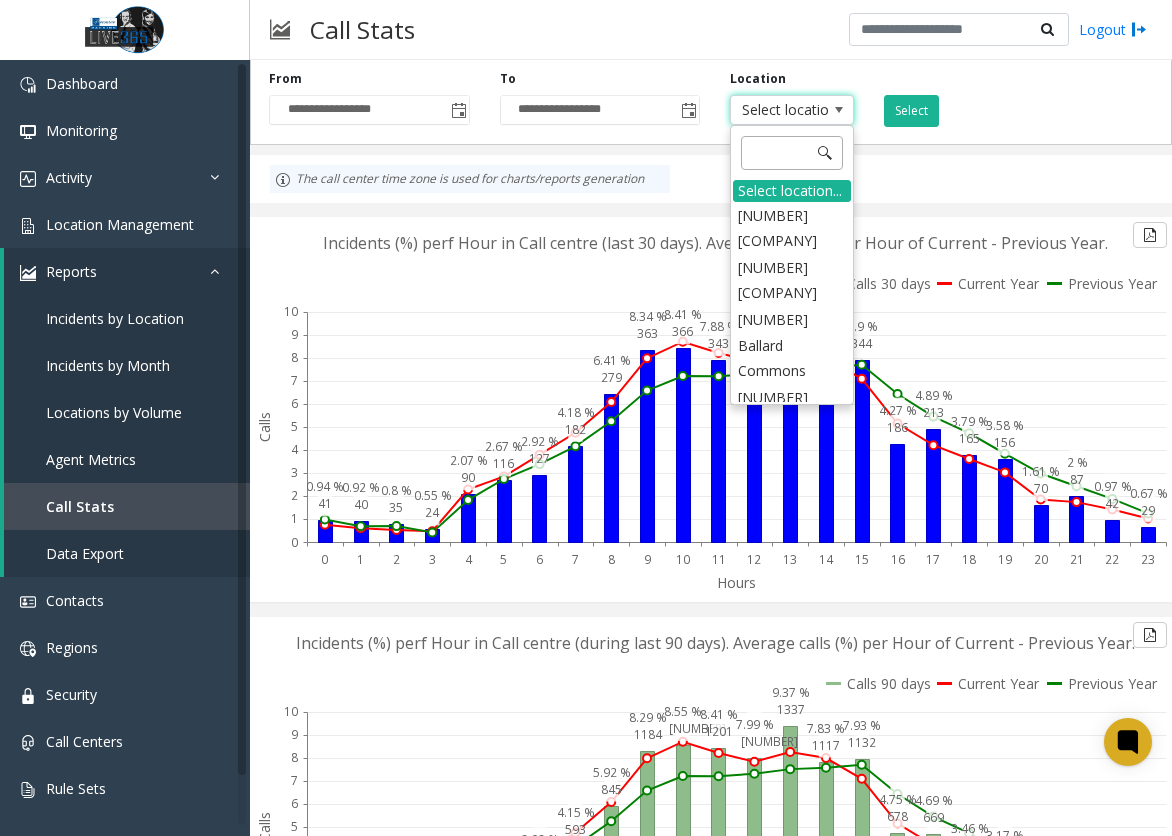 type on "*" 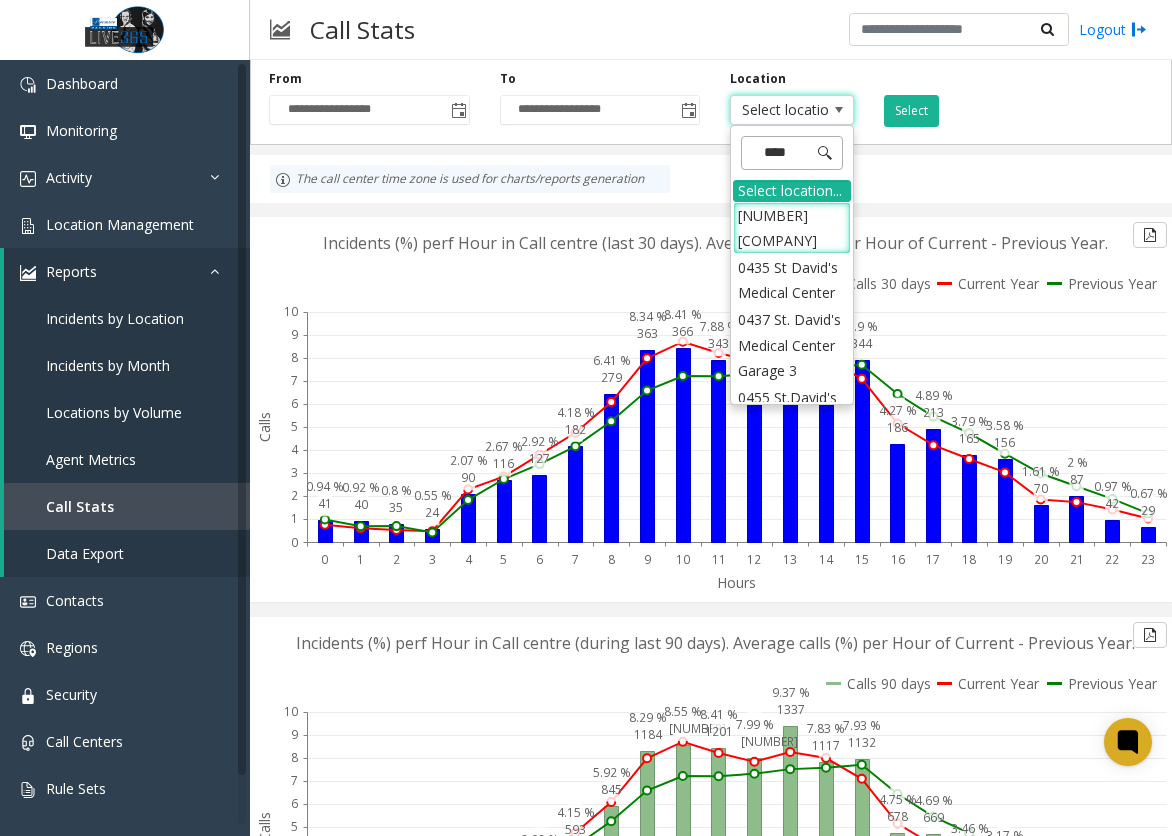type on "*****" 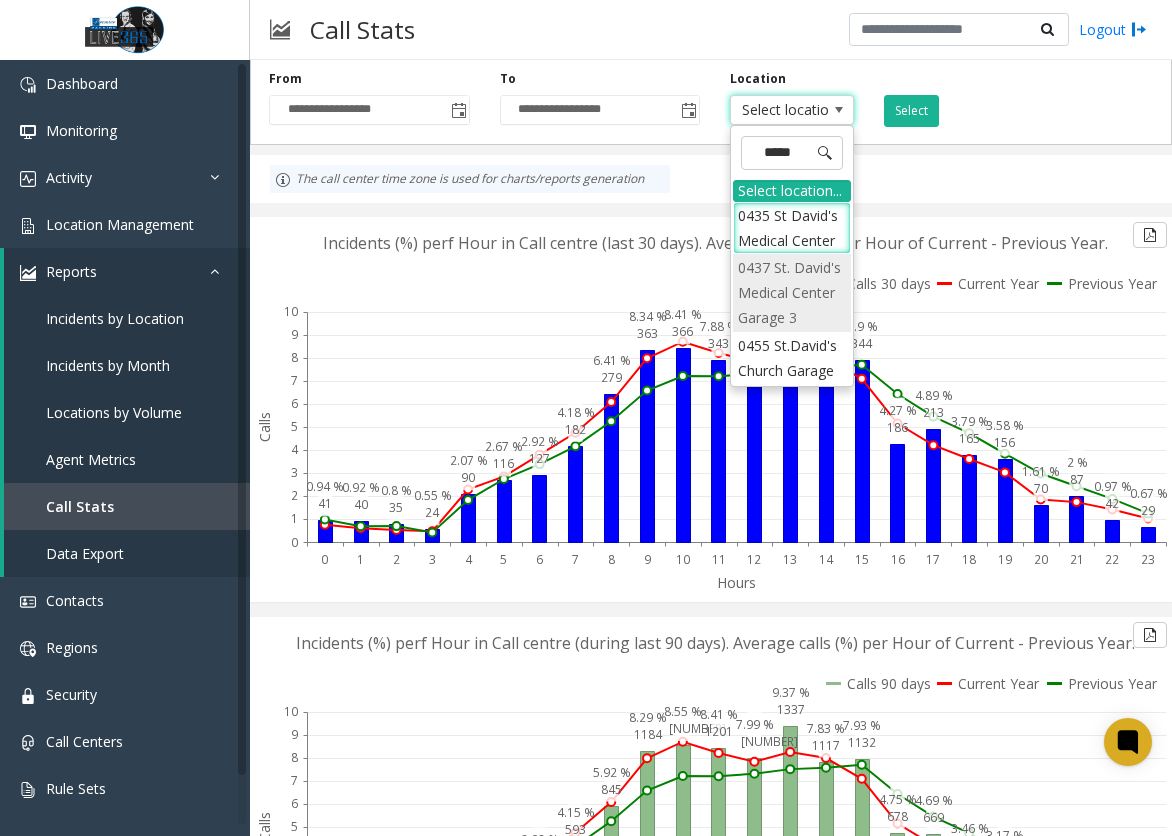 click on "0437 St. David's Medical Center Garage 3" at bounding box center [792, 293] 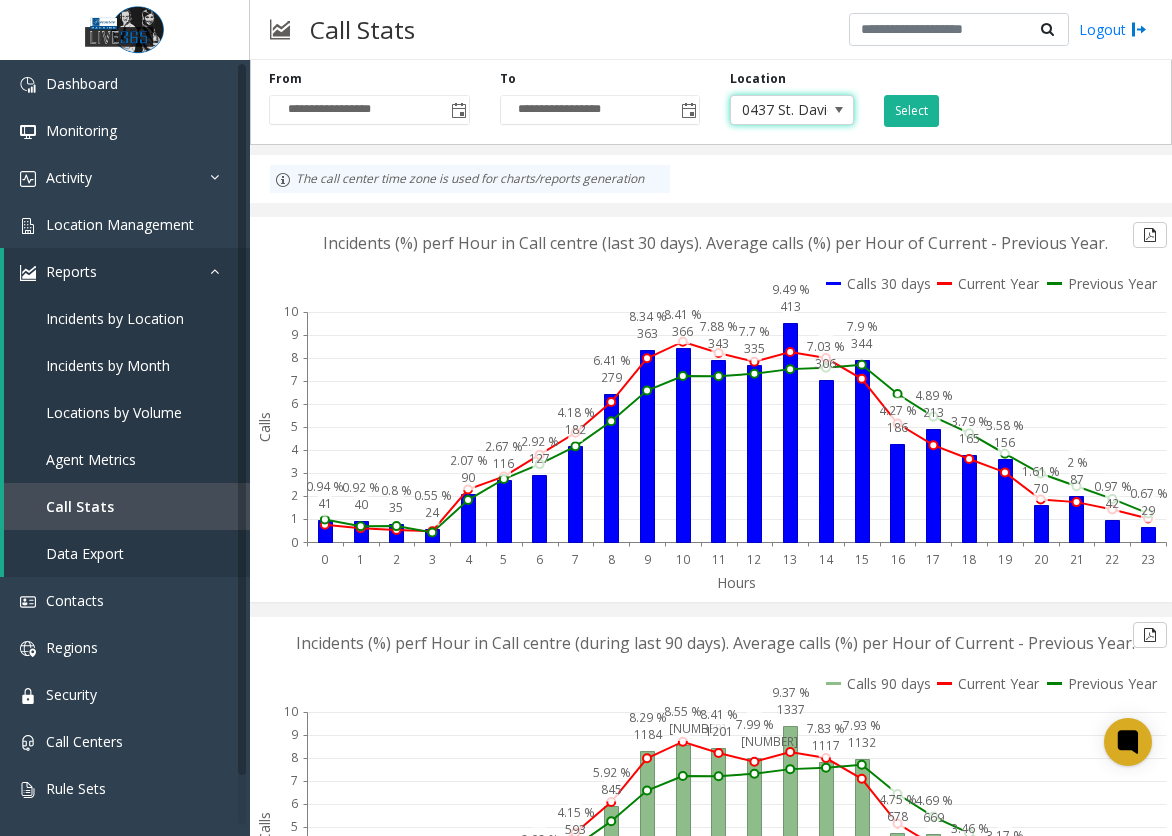 click at bounding box center (839, 110) 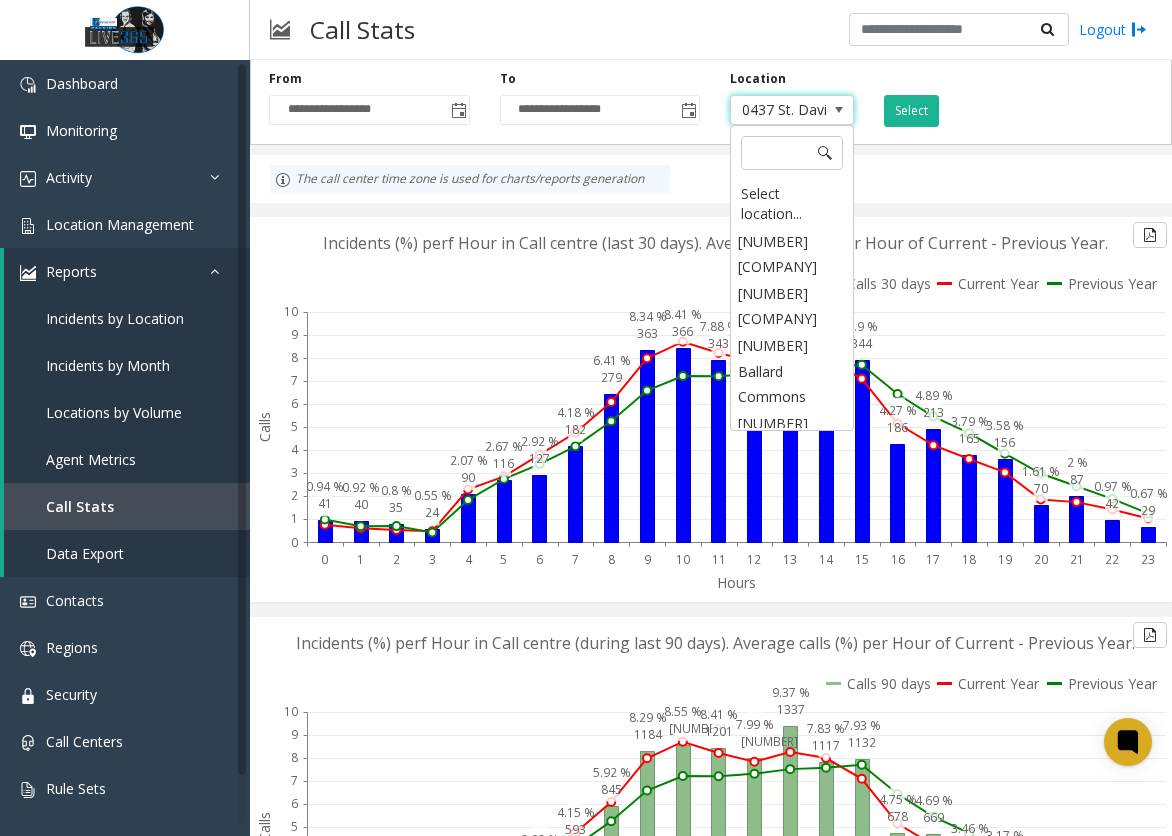scroll, scrollTop: 509, scrollLeft: 0, axis: vertical 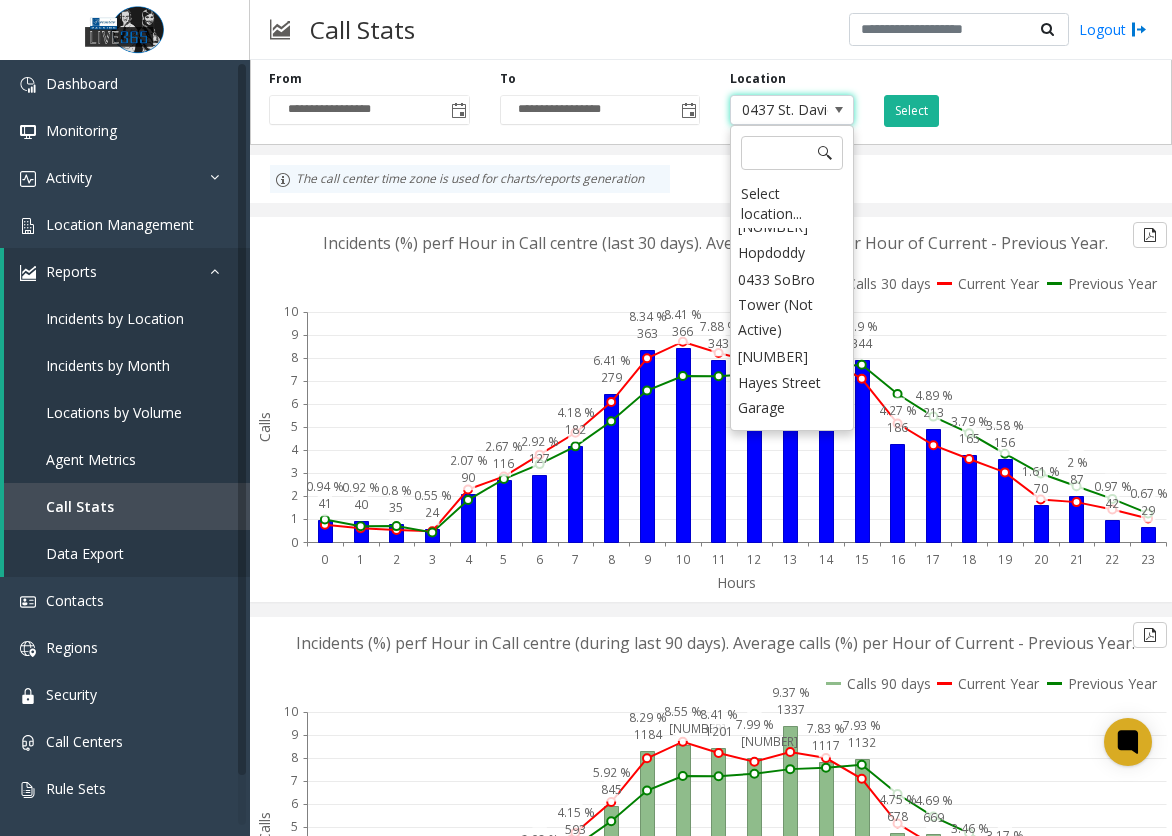 click on "0436 C-9 St. Louis" at bounding box center [792, 500] 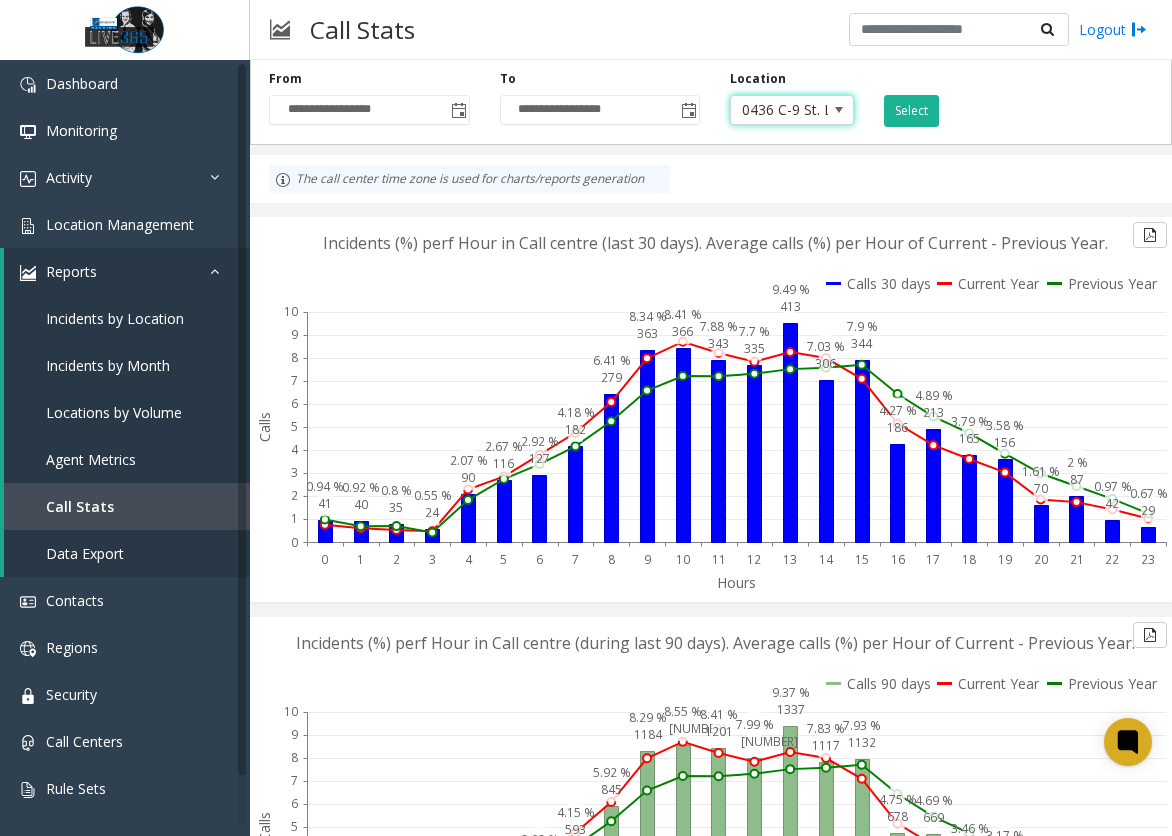 click on "0436 C-9 St. Louis" at bounding box center [779, 110] 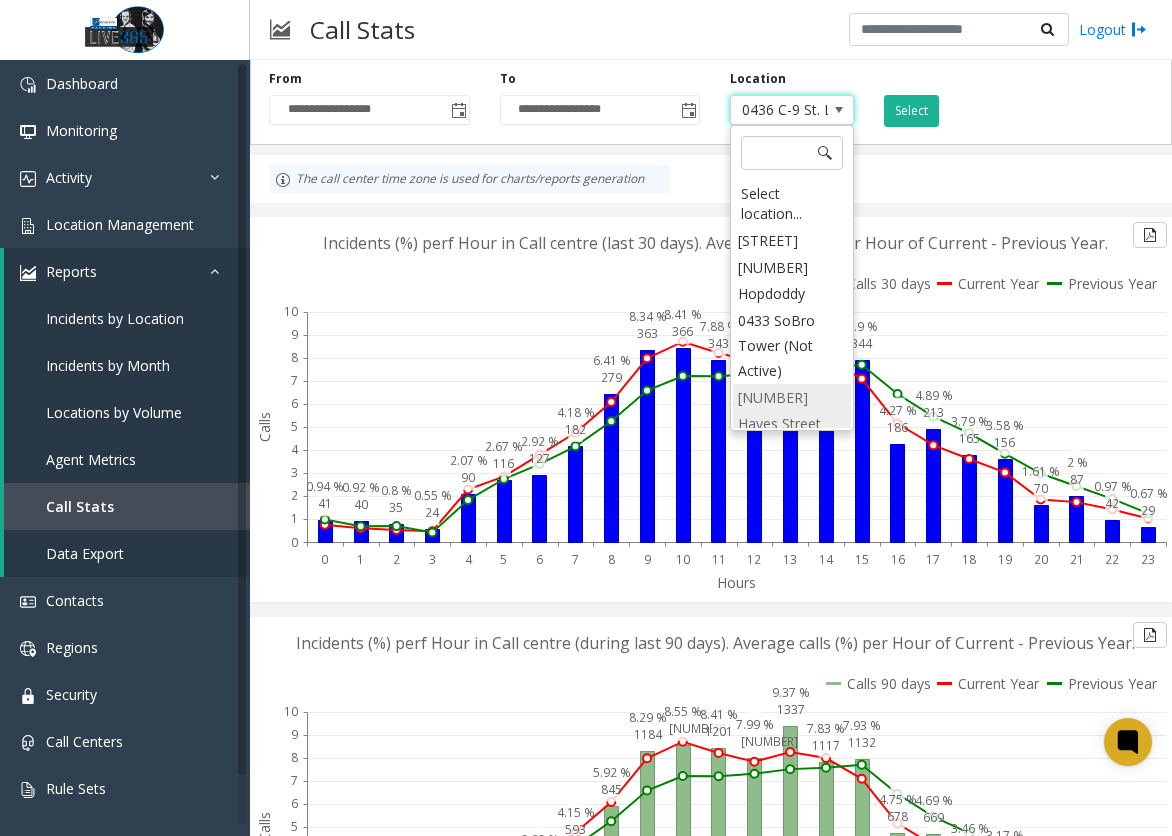 scroll, scrollTop: 439, scrollLeft: 0, axis: vertical 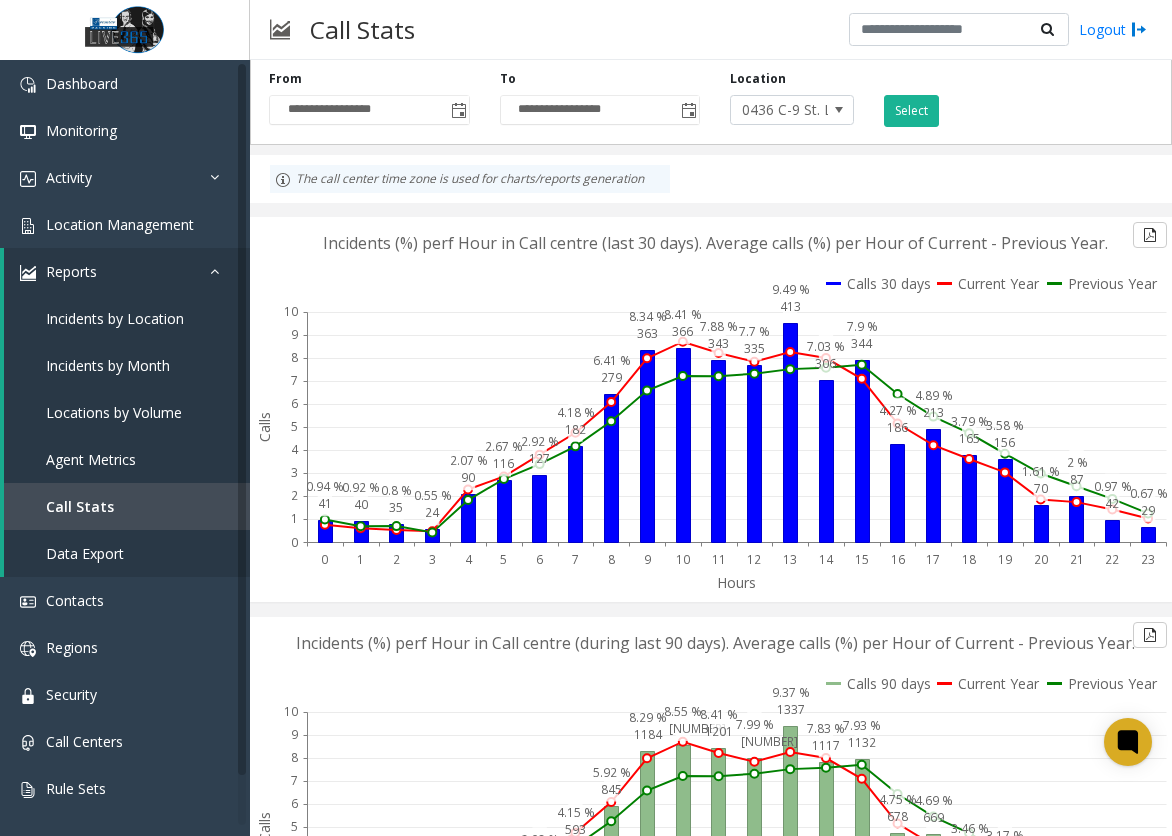 click on "**********" 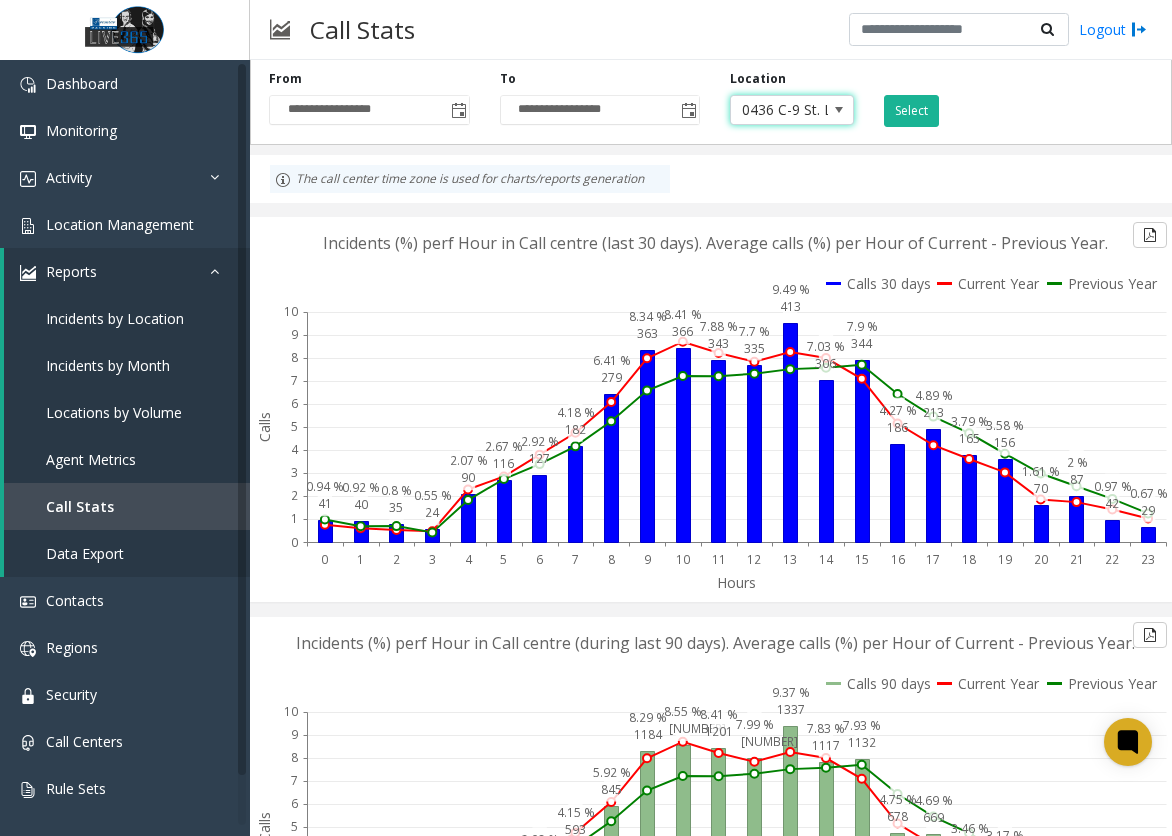 click on "0436 C-9 St. Louis" at bounding box center (779, 110) 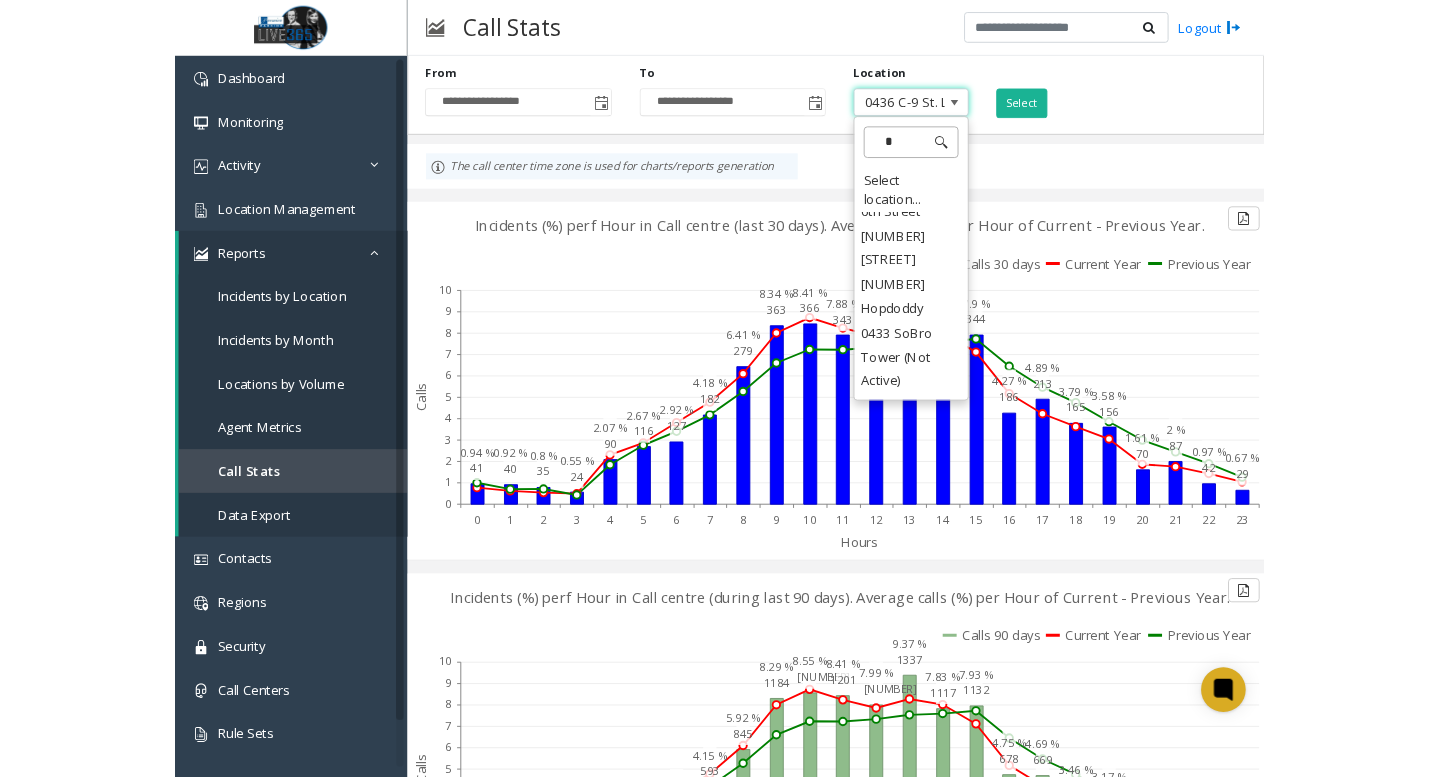 scroll, scrollTop: 0, scrollLeft: 0, axis: both 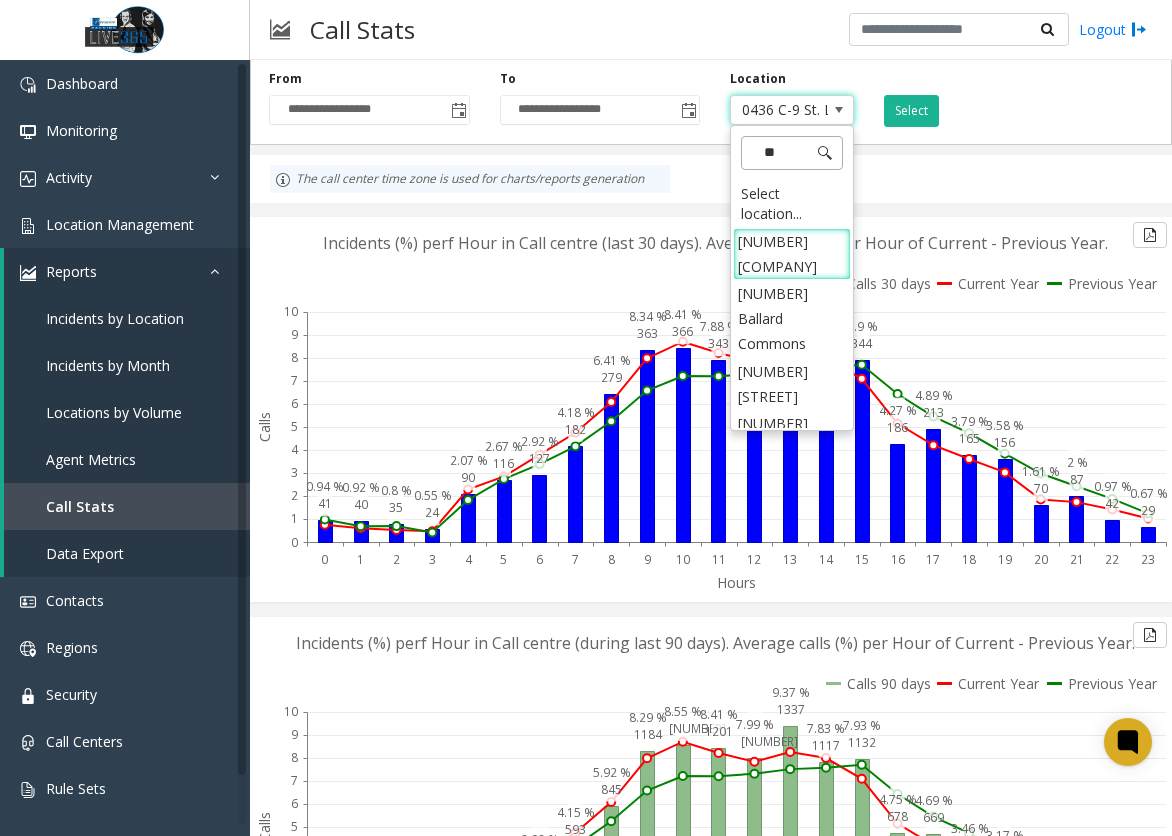 type on "***" 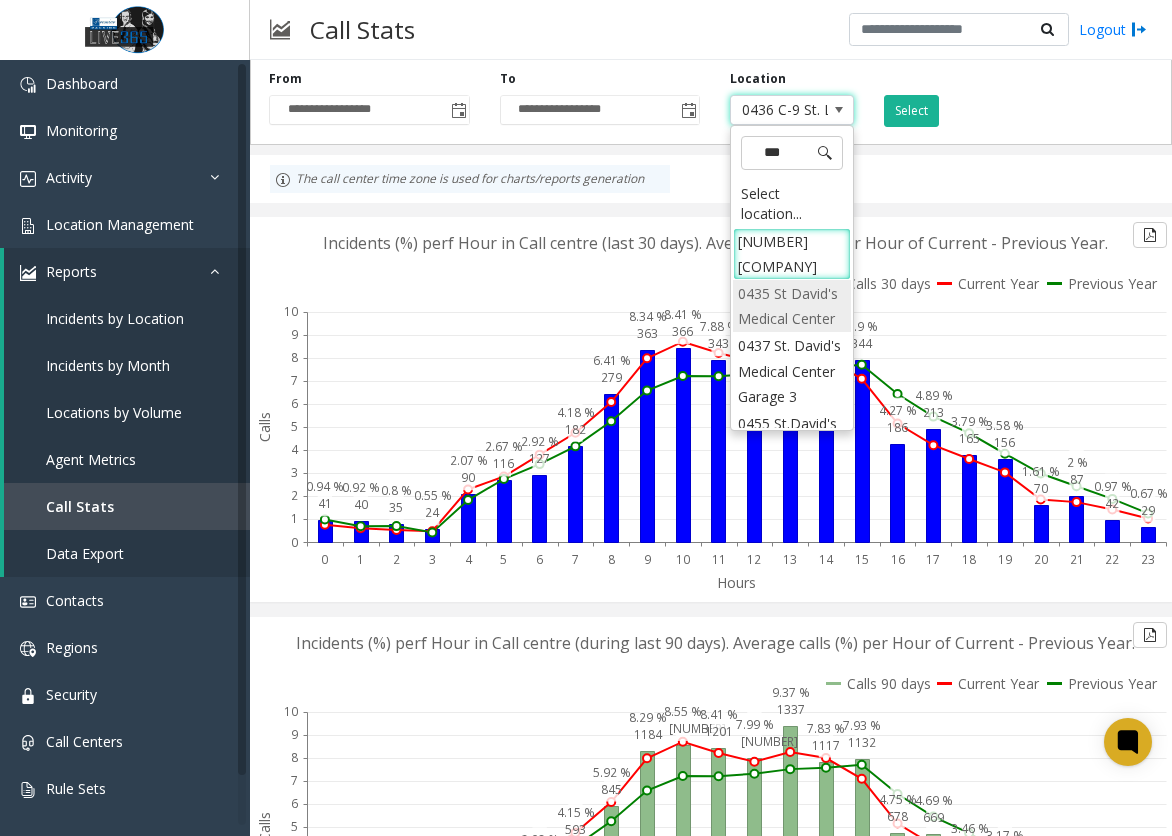click on "0435 St David's Medical Center" at bounding box center (792, 306) 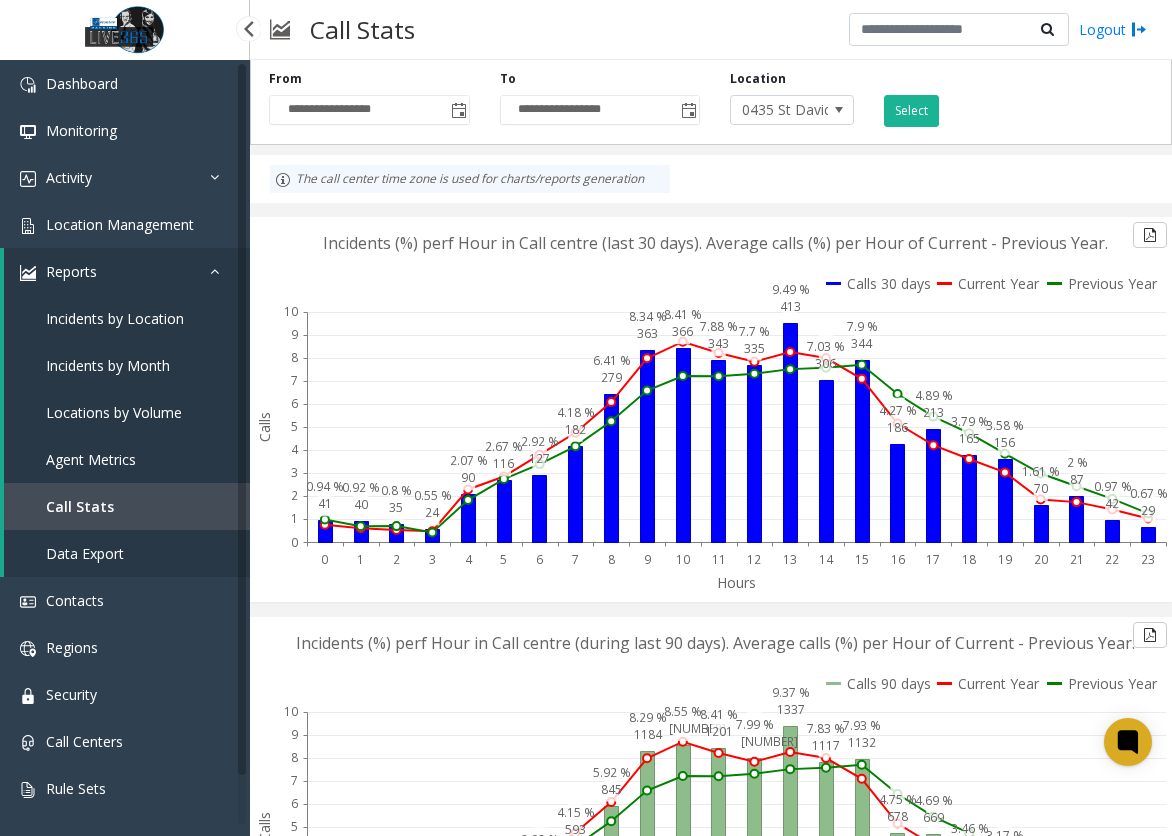 click on "Incidents by Location" at bounding box center [115, 318] 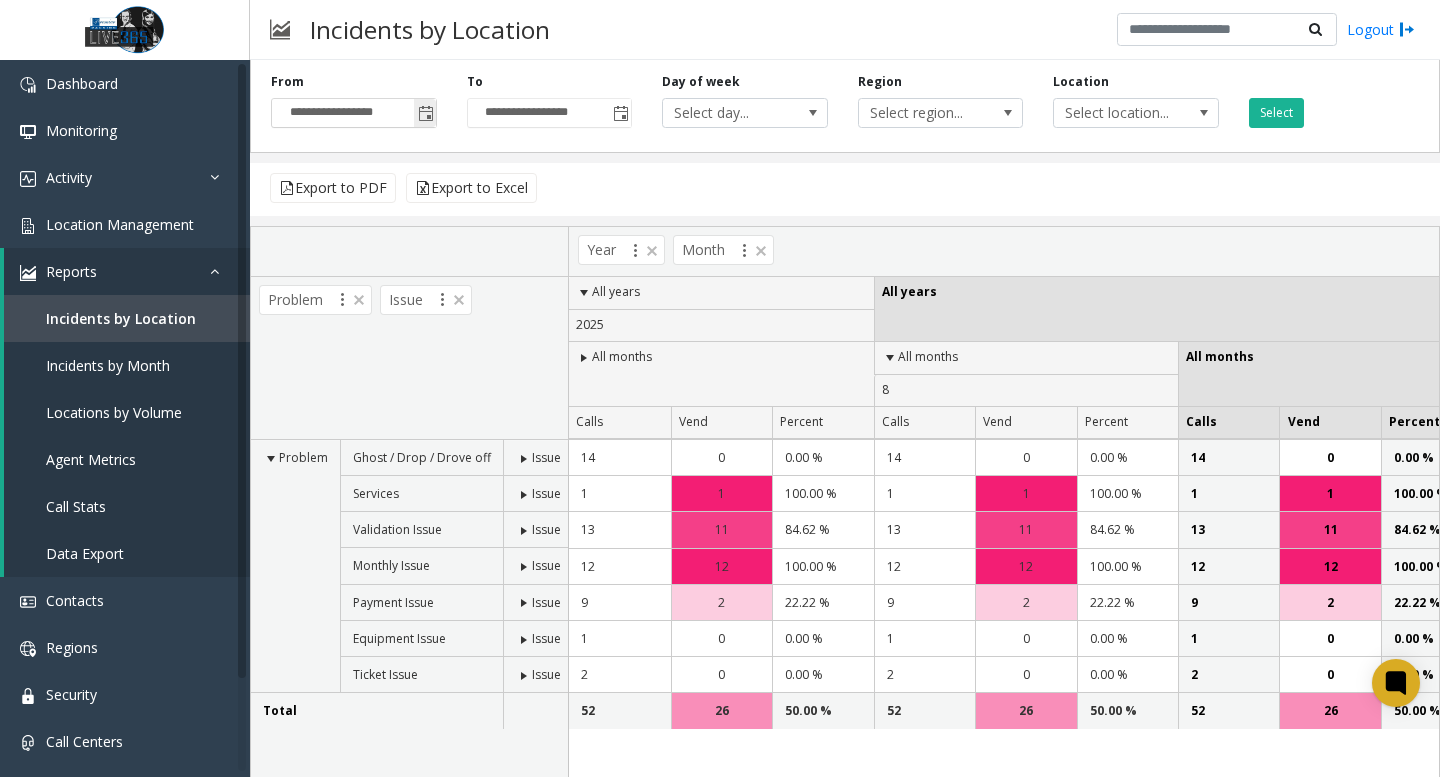 click on "**********" at bounding box center [354, 113] 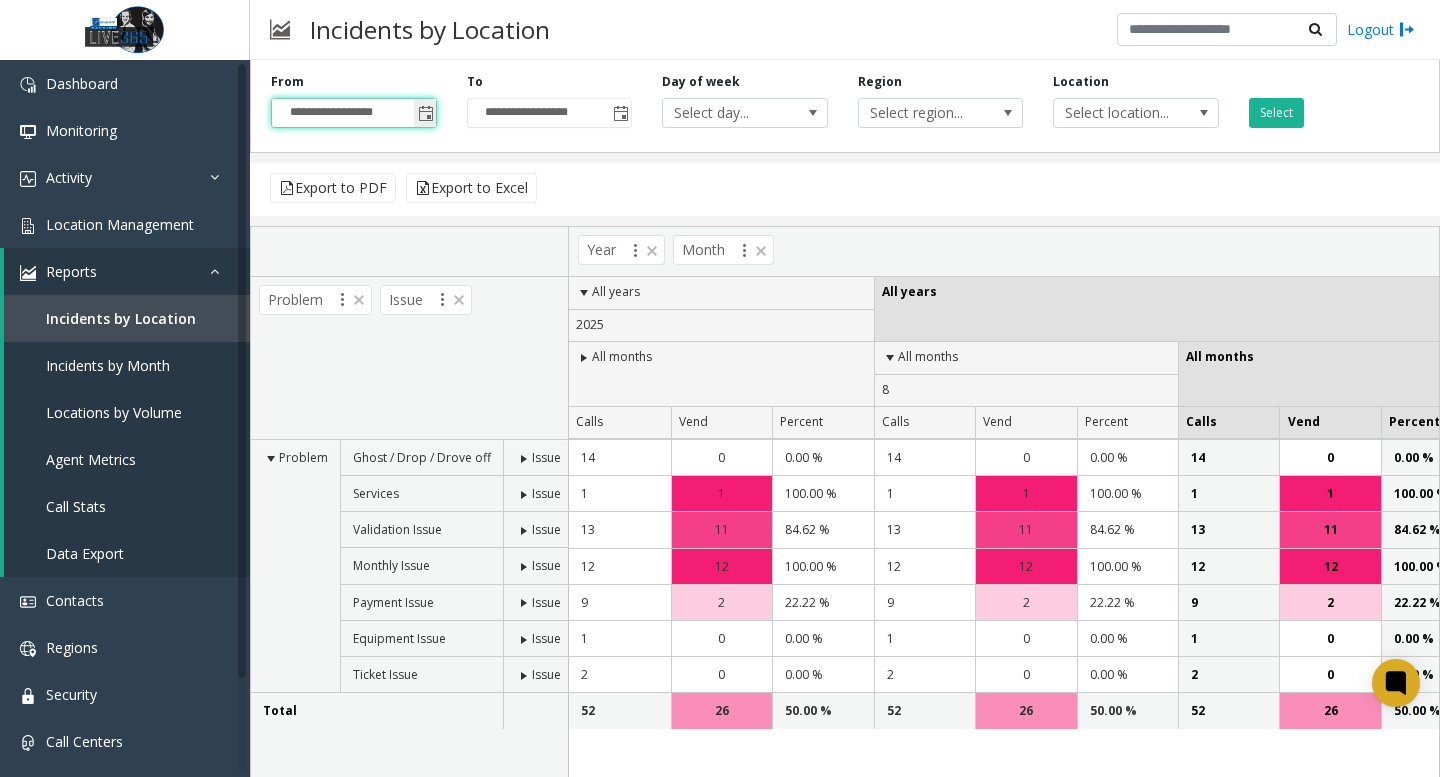 click 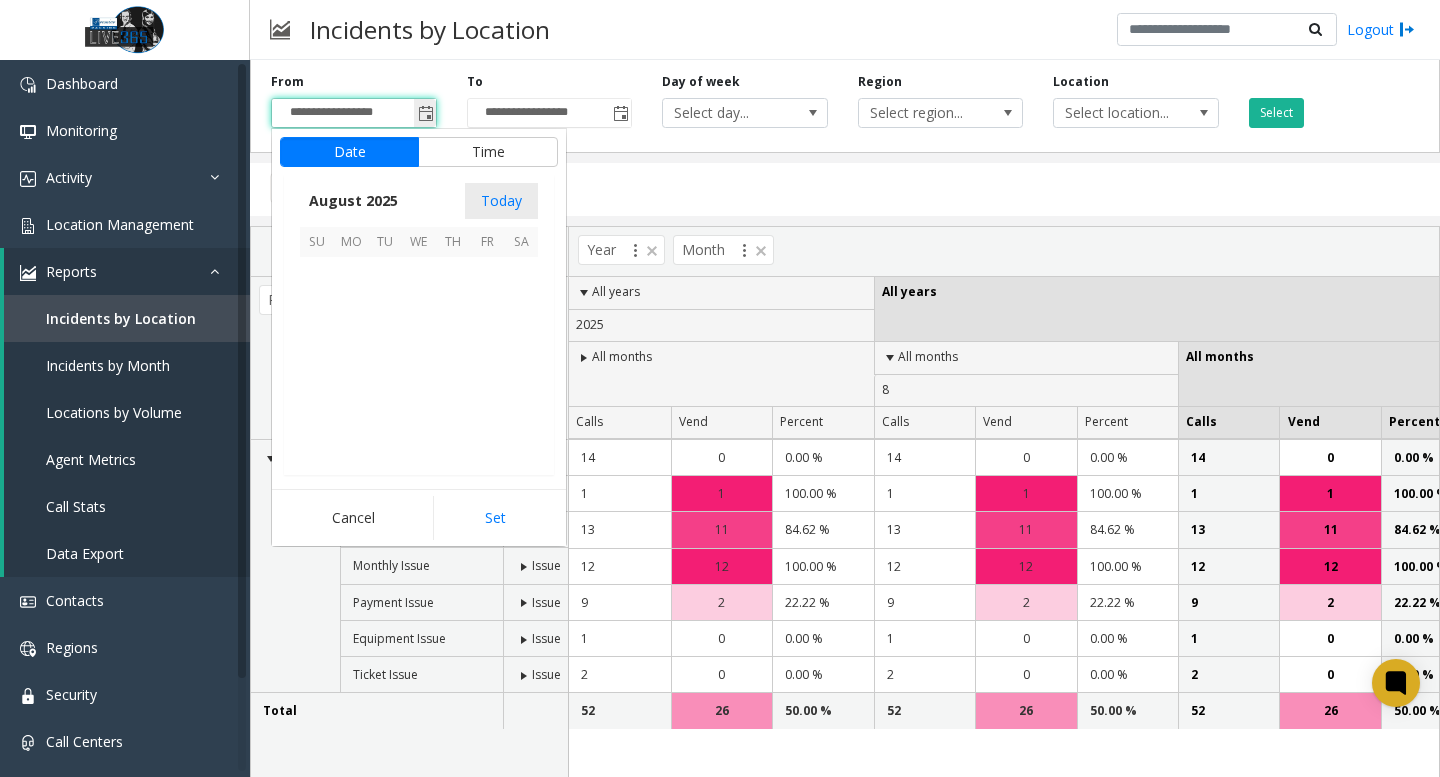 scroll, scrollTop: 358666, scrollLeft: 0, axis: vertical 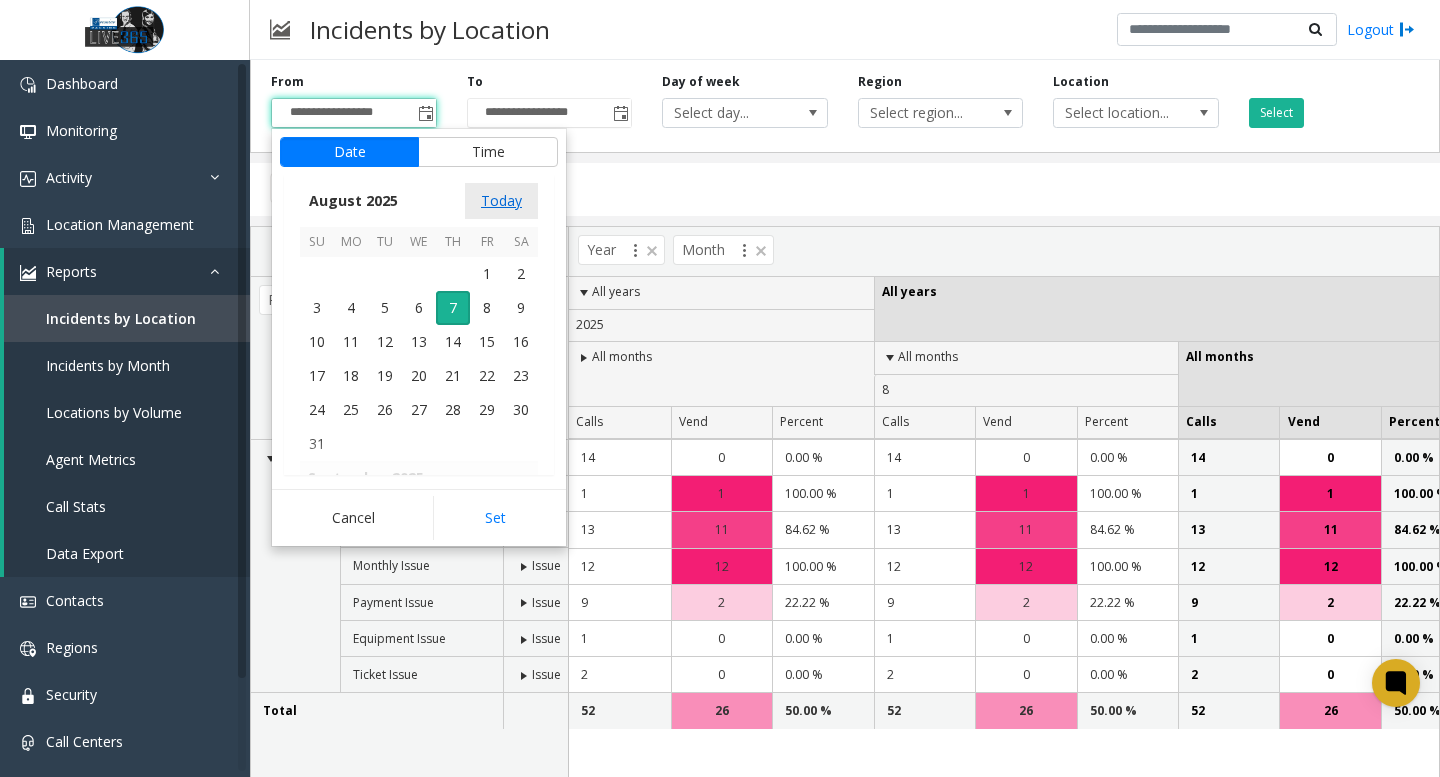 click on "Today" at bounding box center (501, 201) 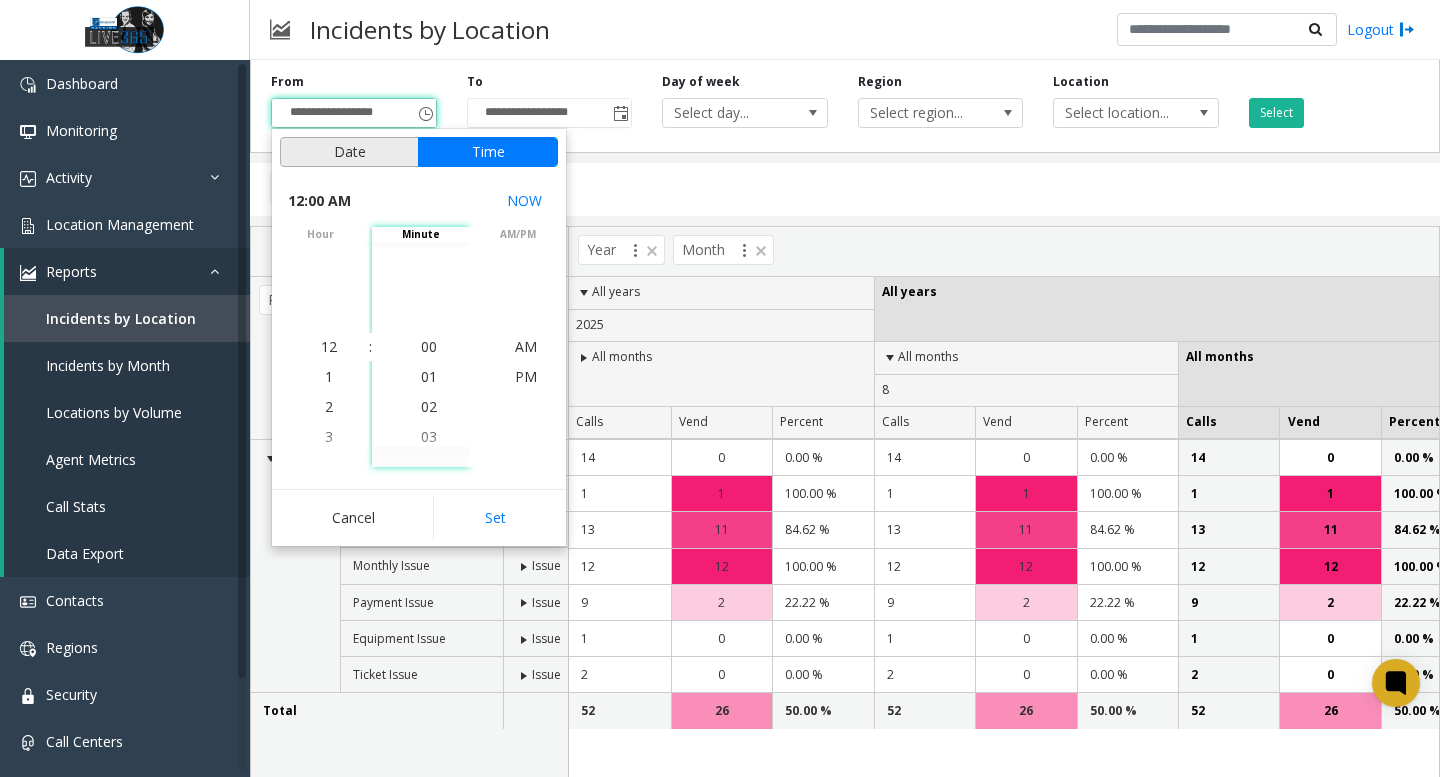 click on "Date" 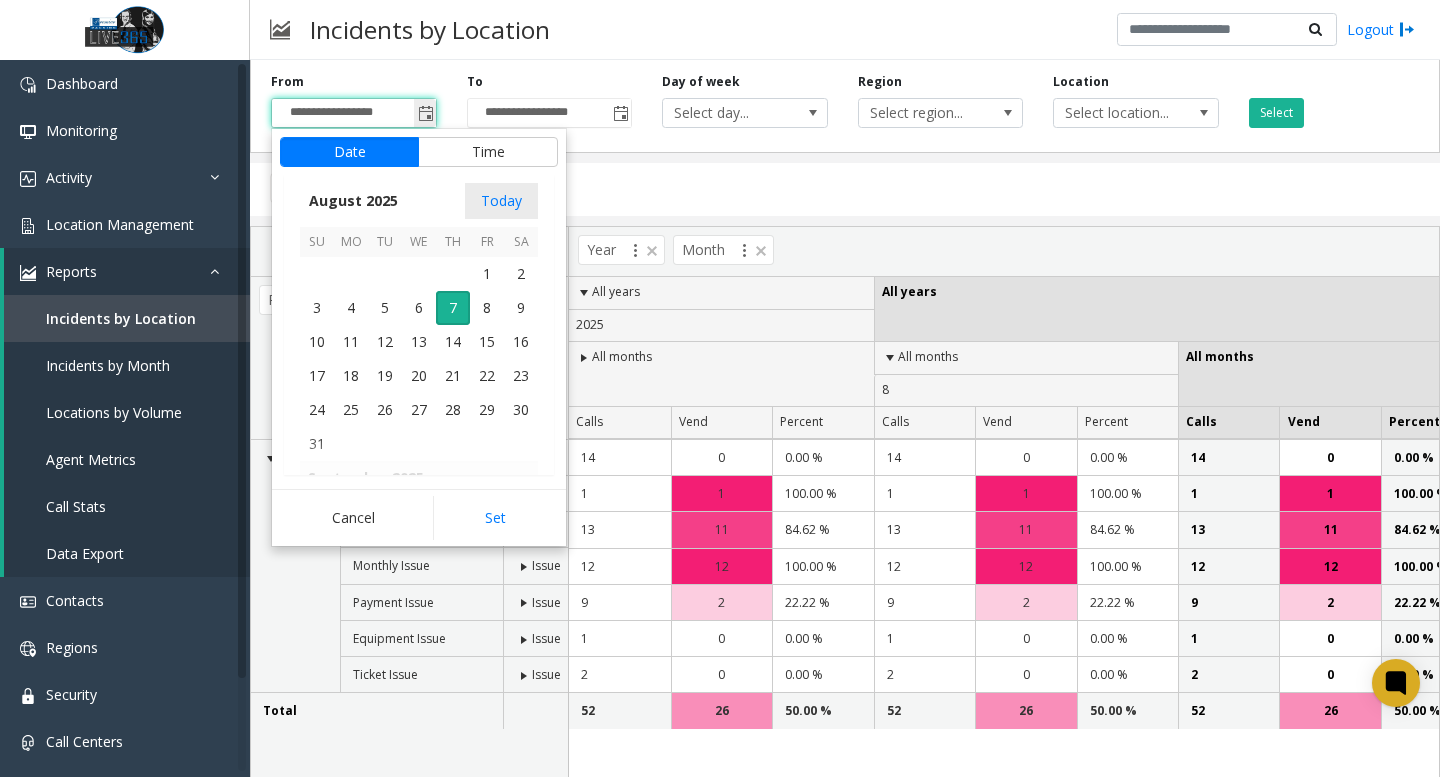 click on "**********" at bounding box center [354, 113] 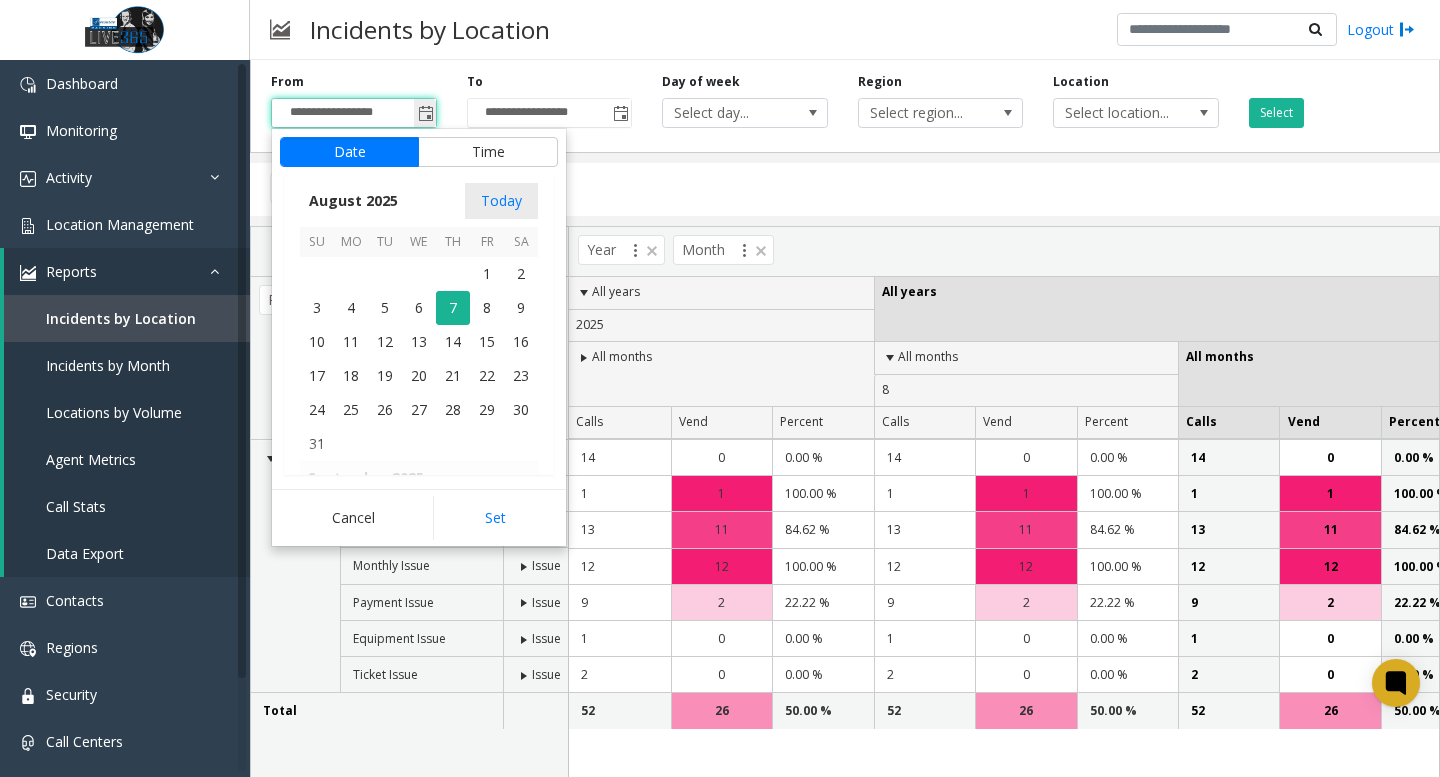click on "**********" at bounding box center (354, 113) 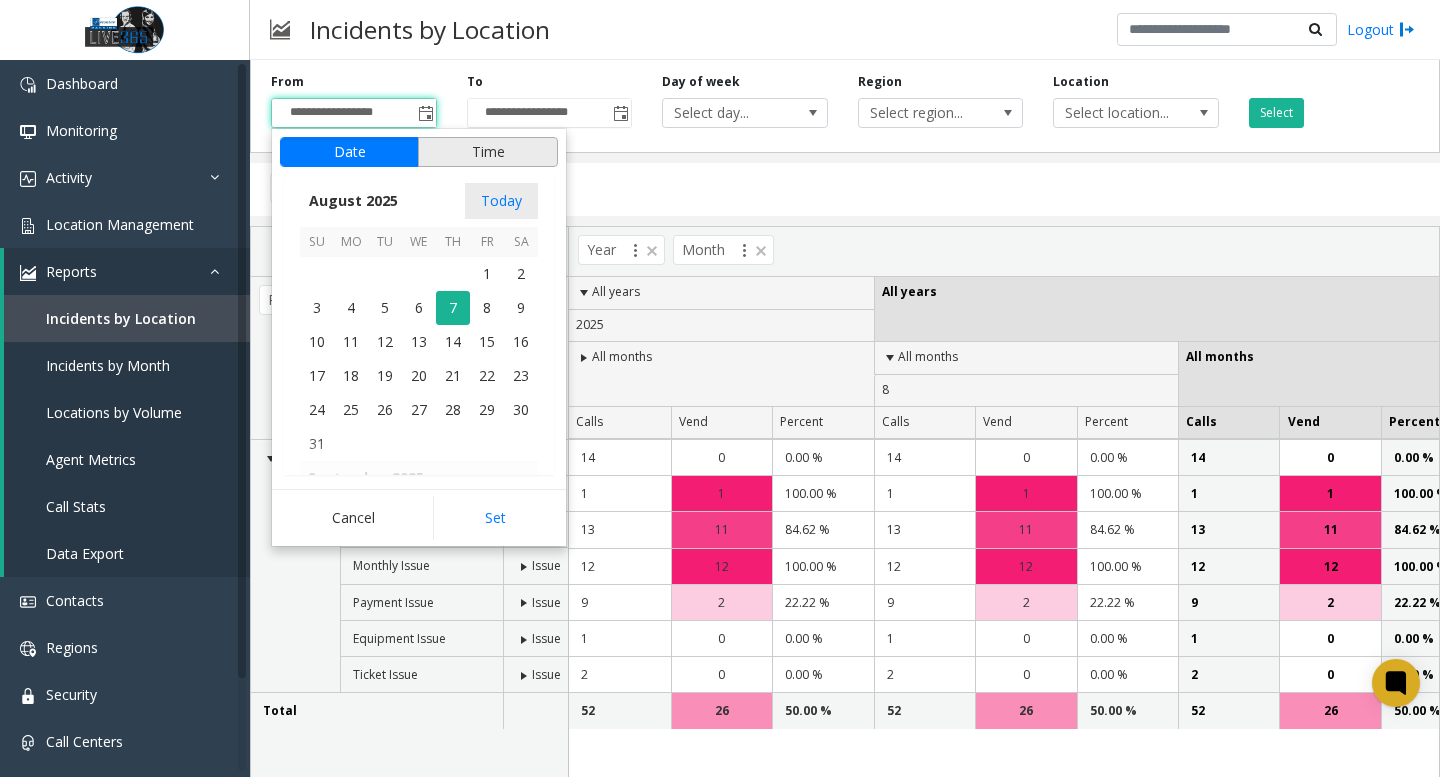 click on "Time" 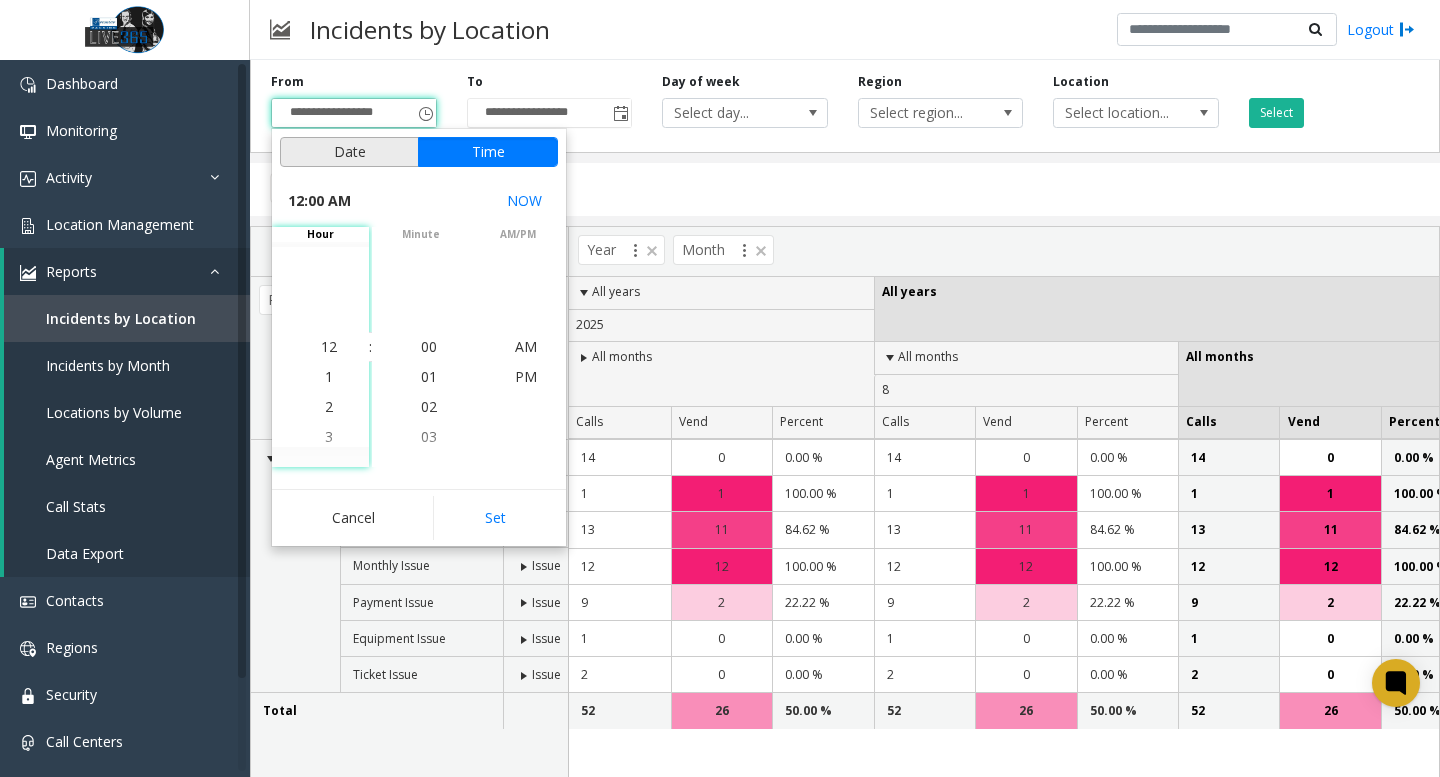 click on "Date" 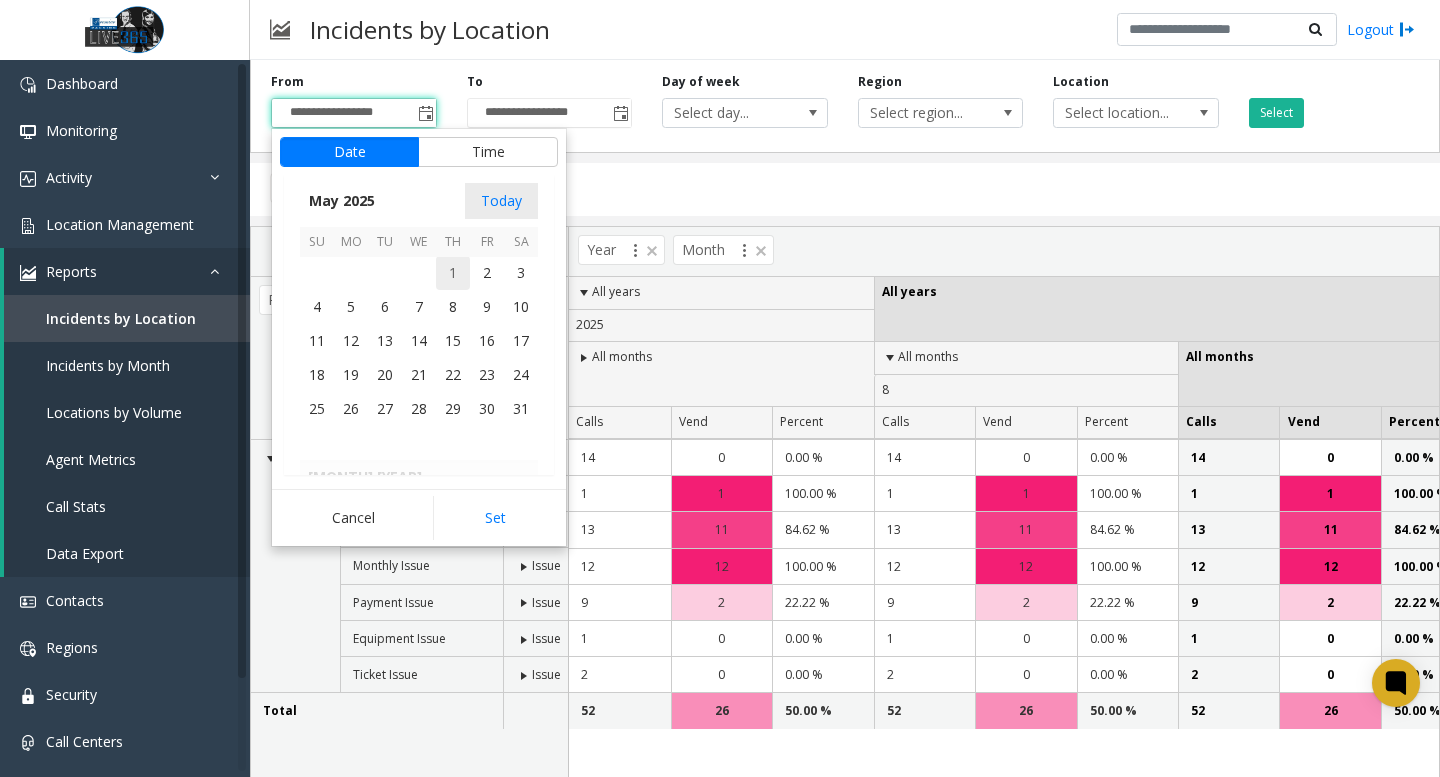 click on "1" at bounding box center (453, 273) 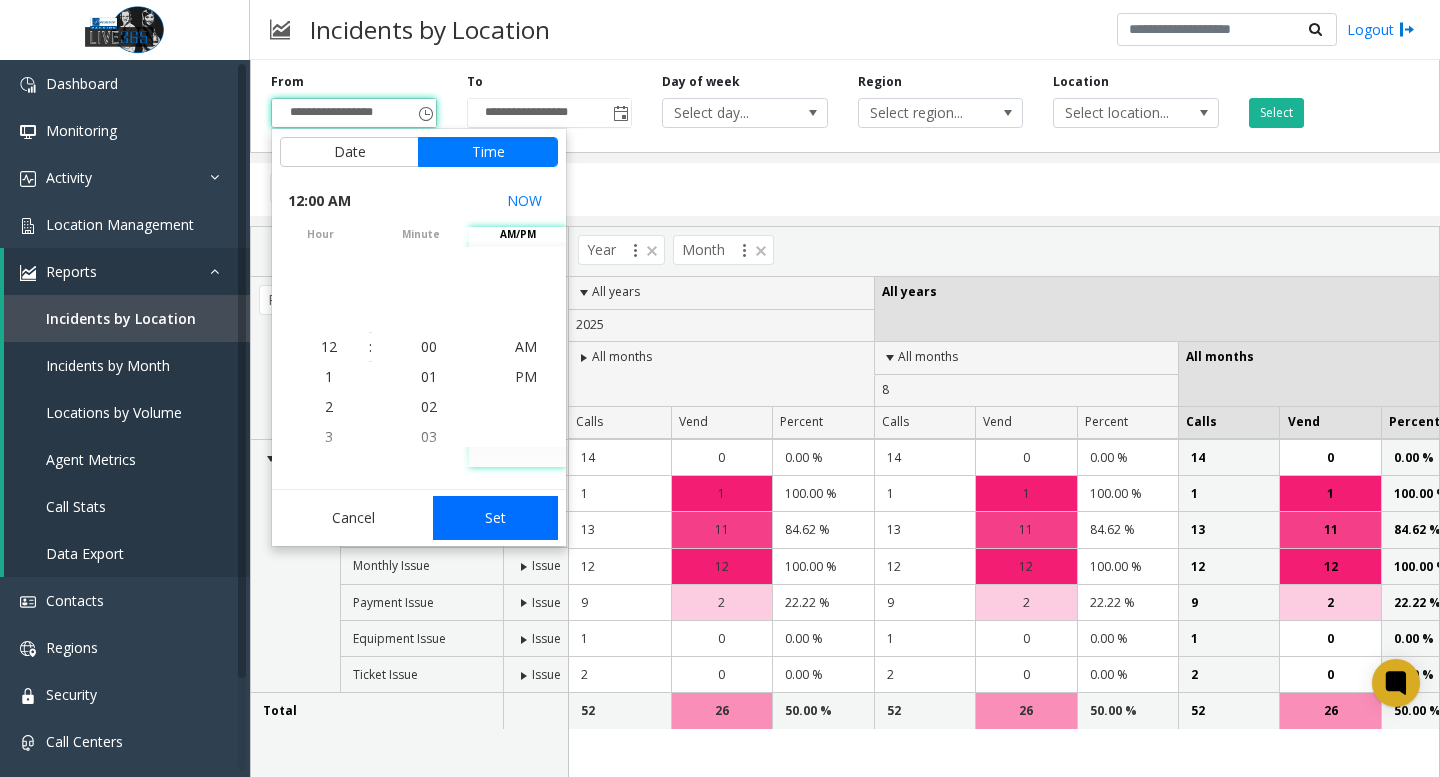 click on "Set" 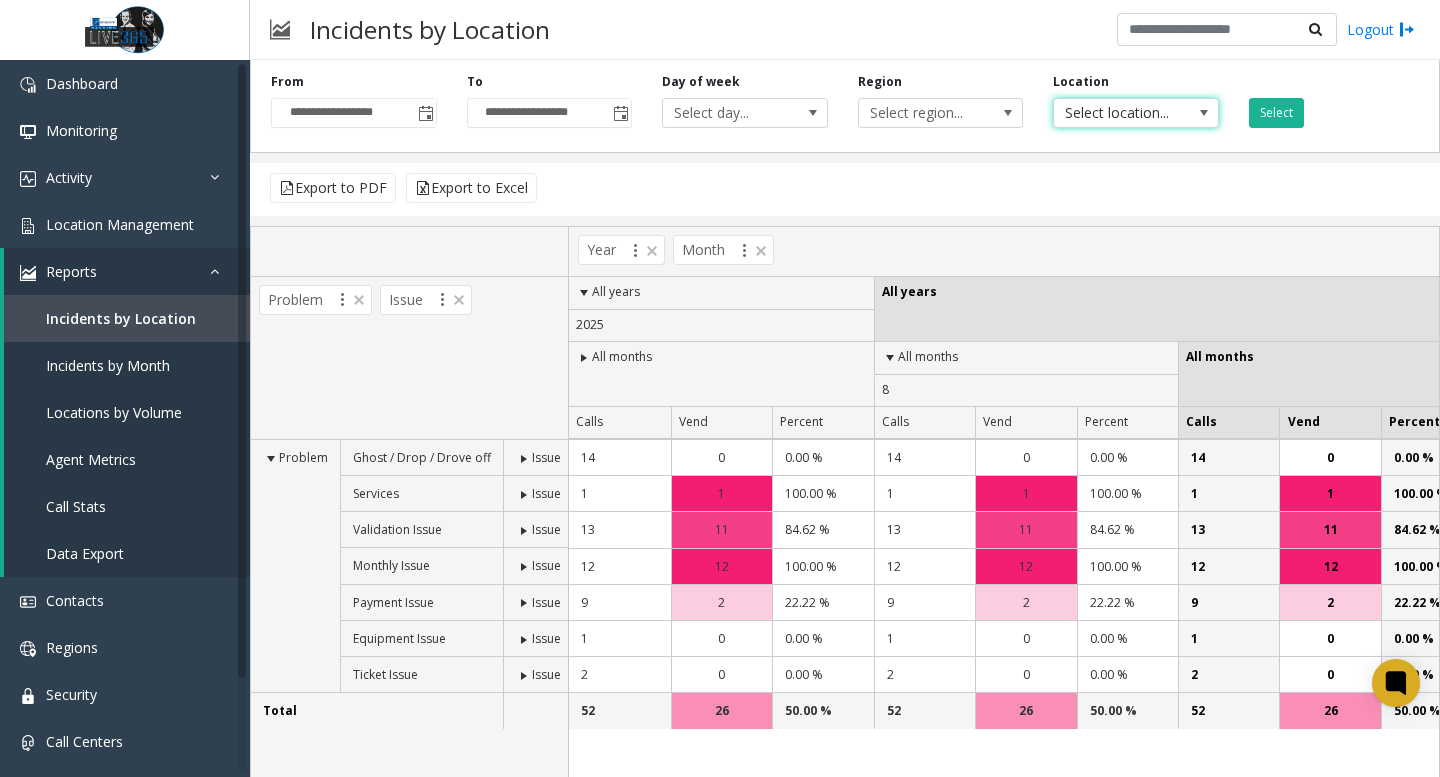 click on "Select location..." at bounding box center [1119, 113] 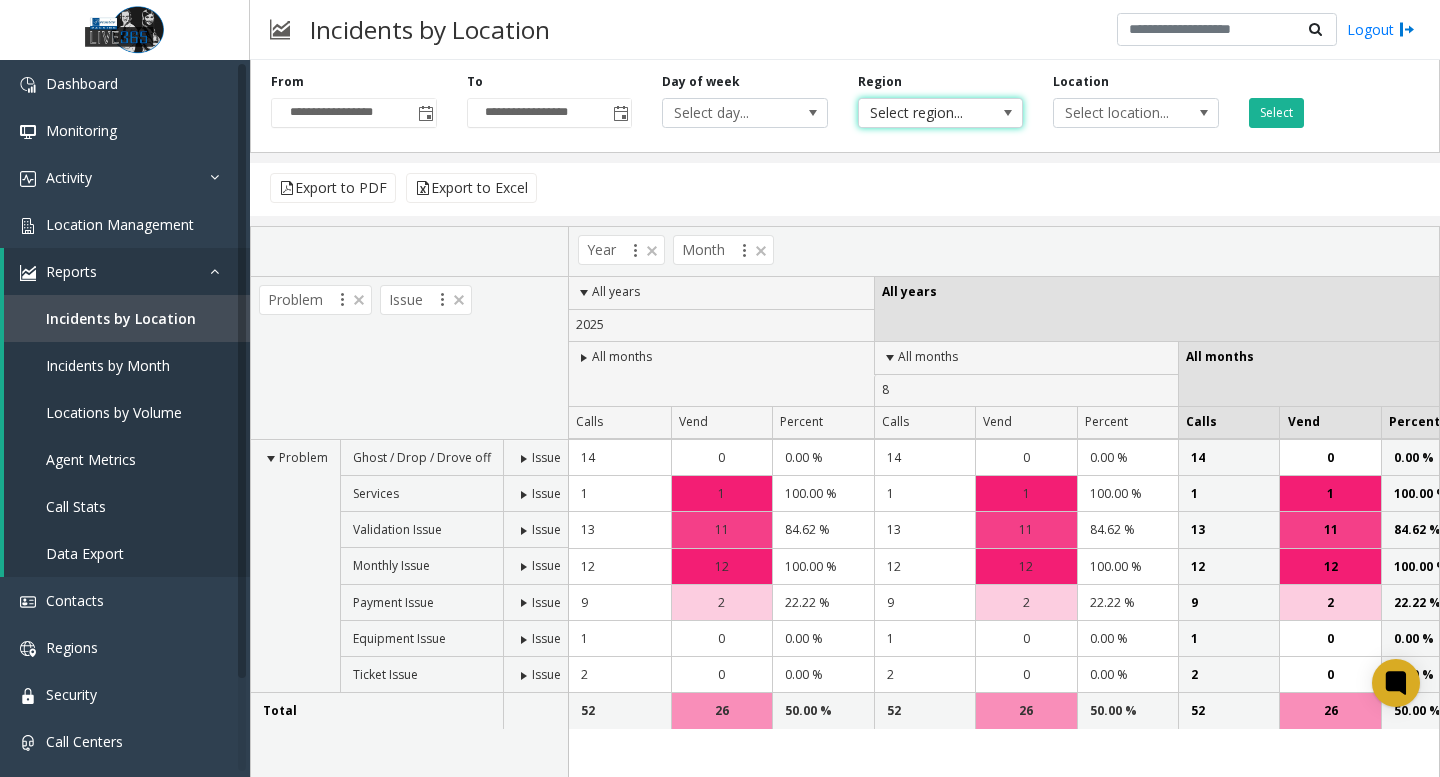 click on "Select region..." at bounding box center (924, 113) 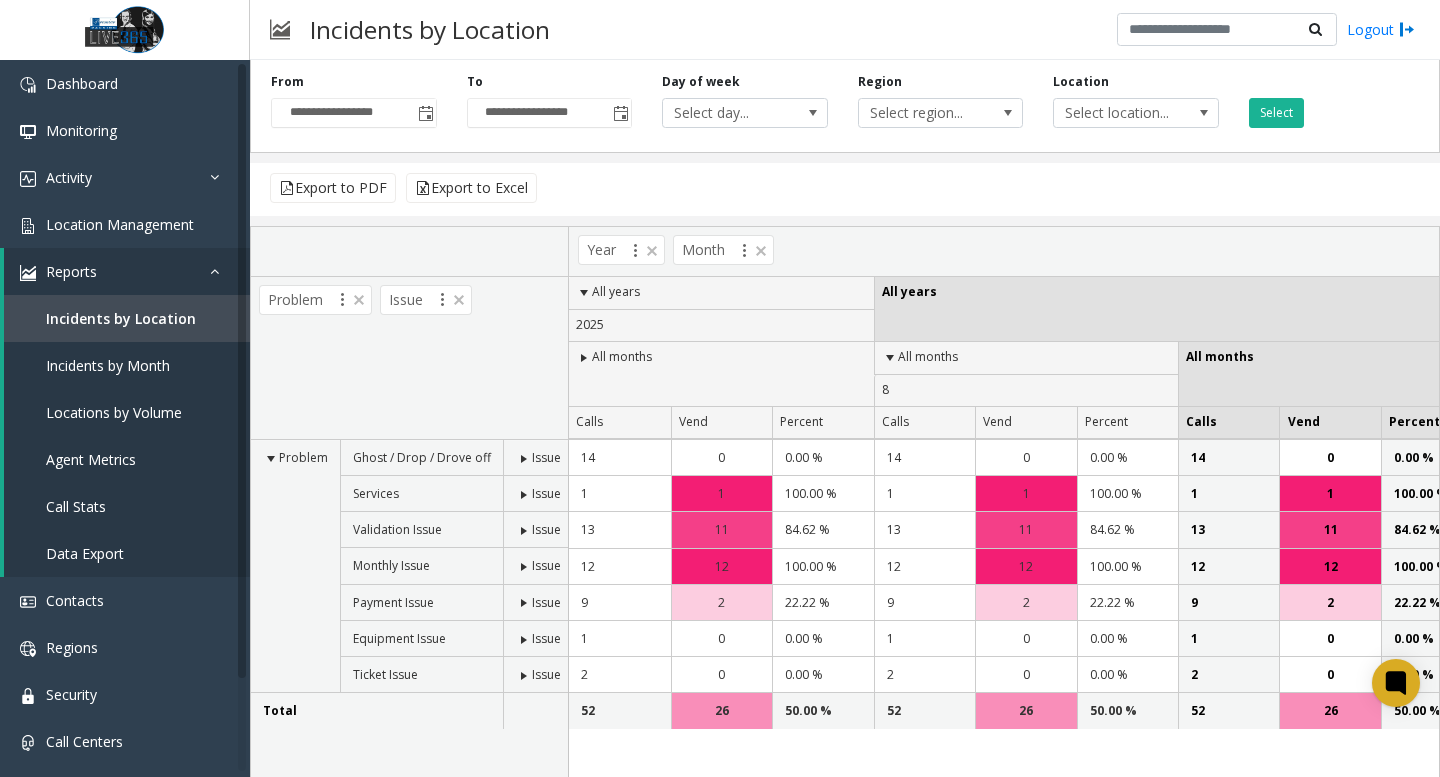 click on "Export to PDF  Export to Excel" 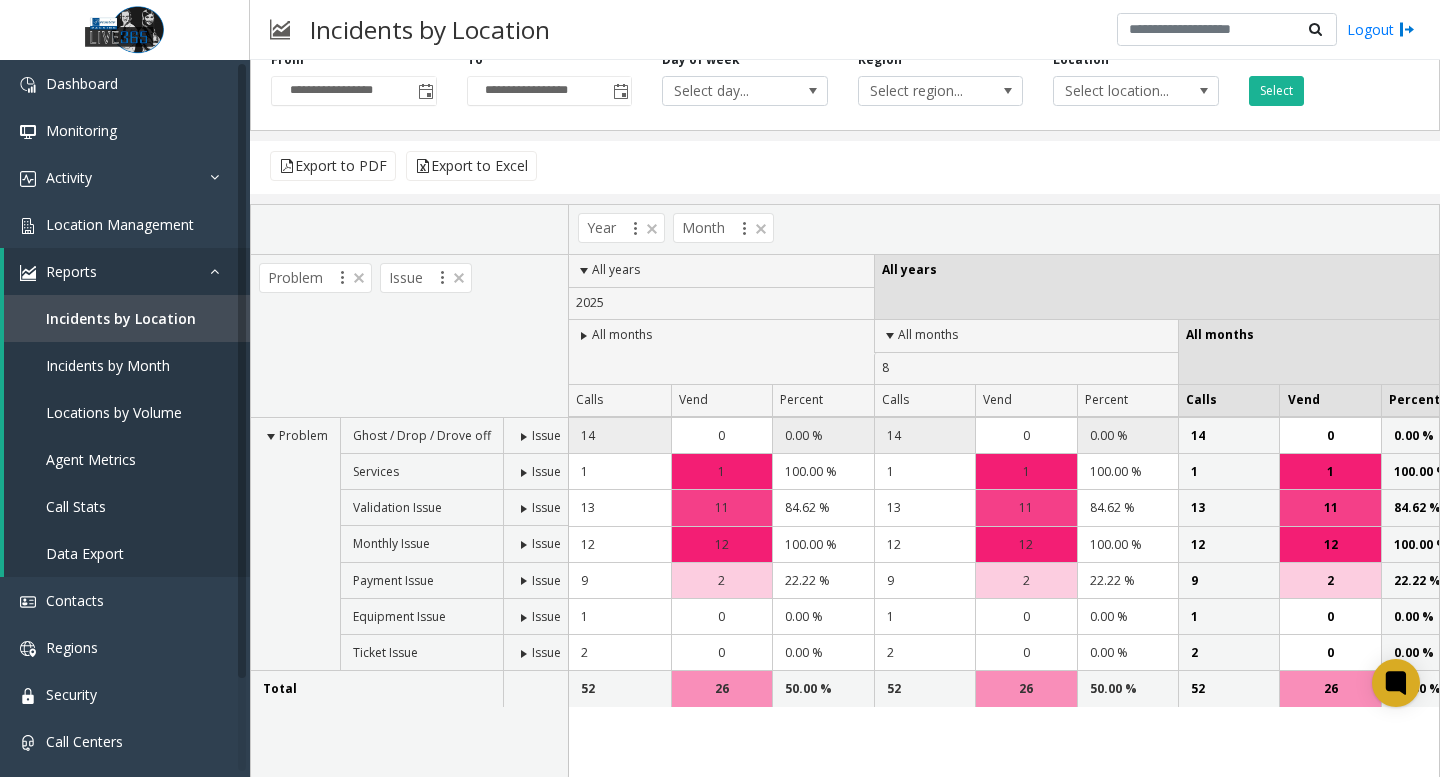scroll, scrollTop: 24, scrollLeft: 0, axis: vertical 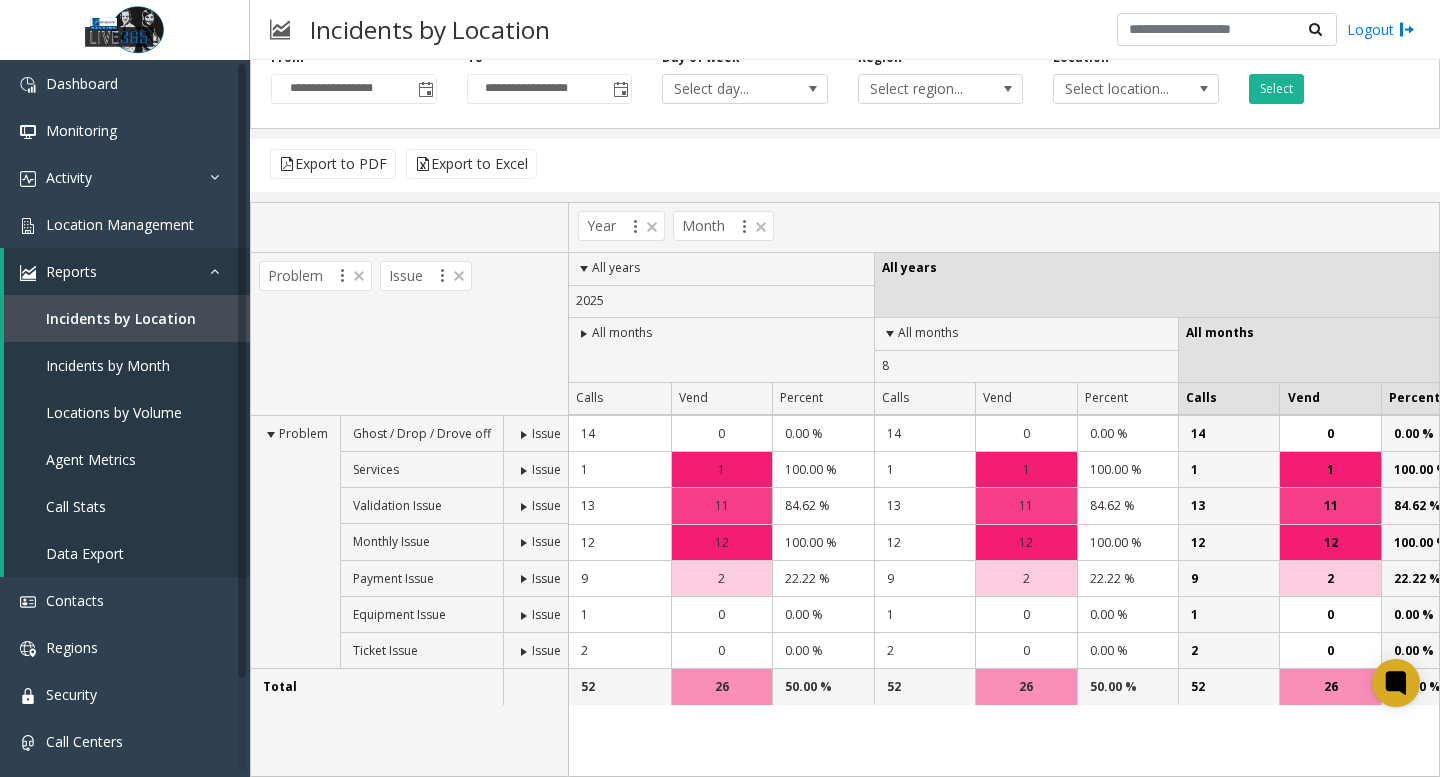click 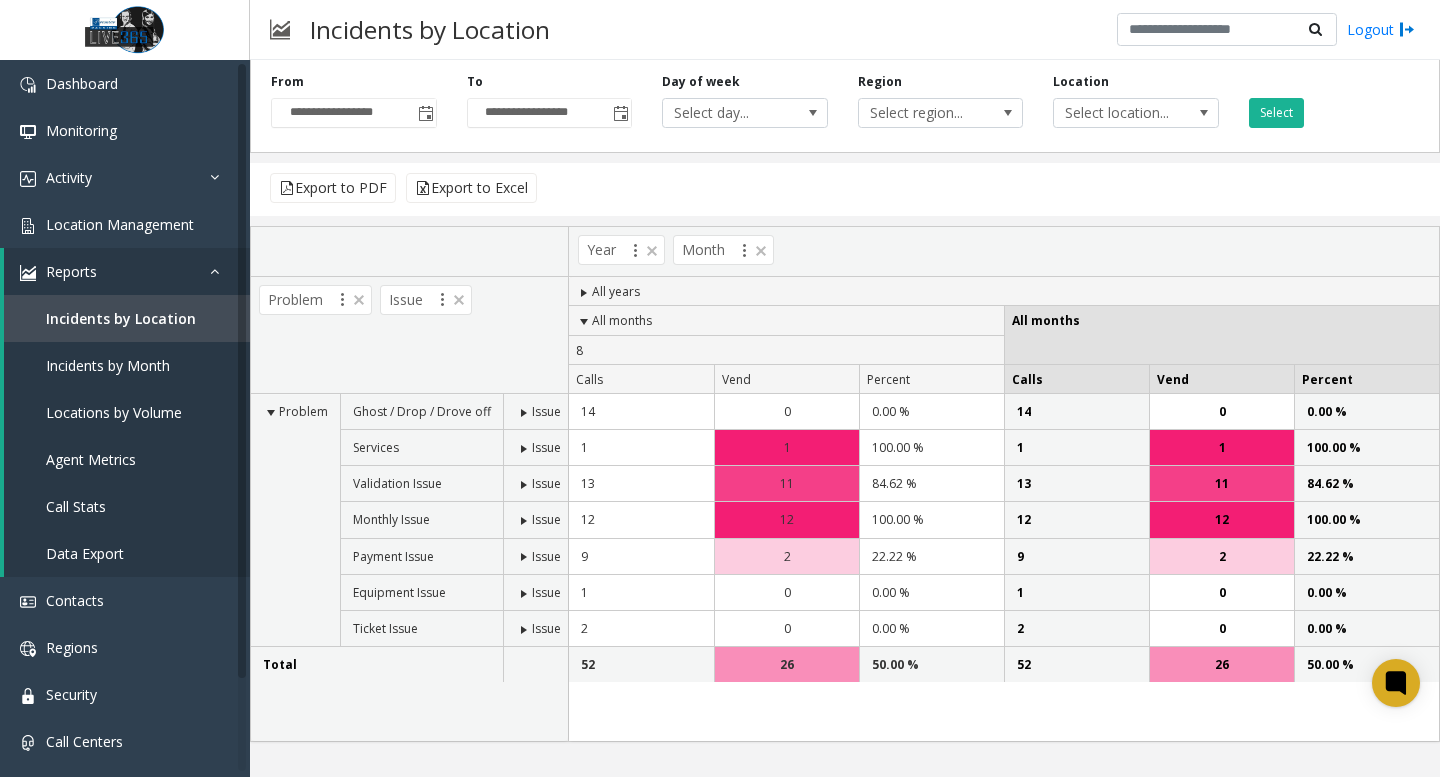 scroll, scrollTop: 0, scrollLeft: 0, axis: both 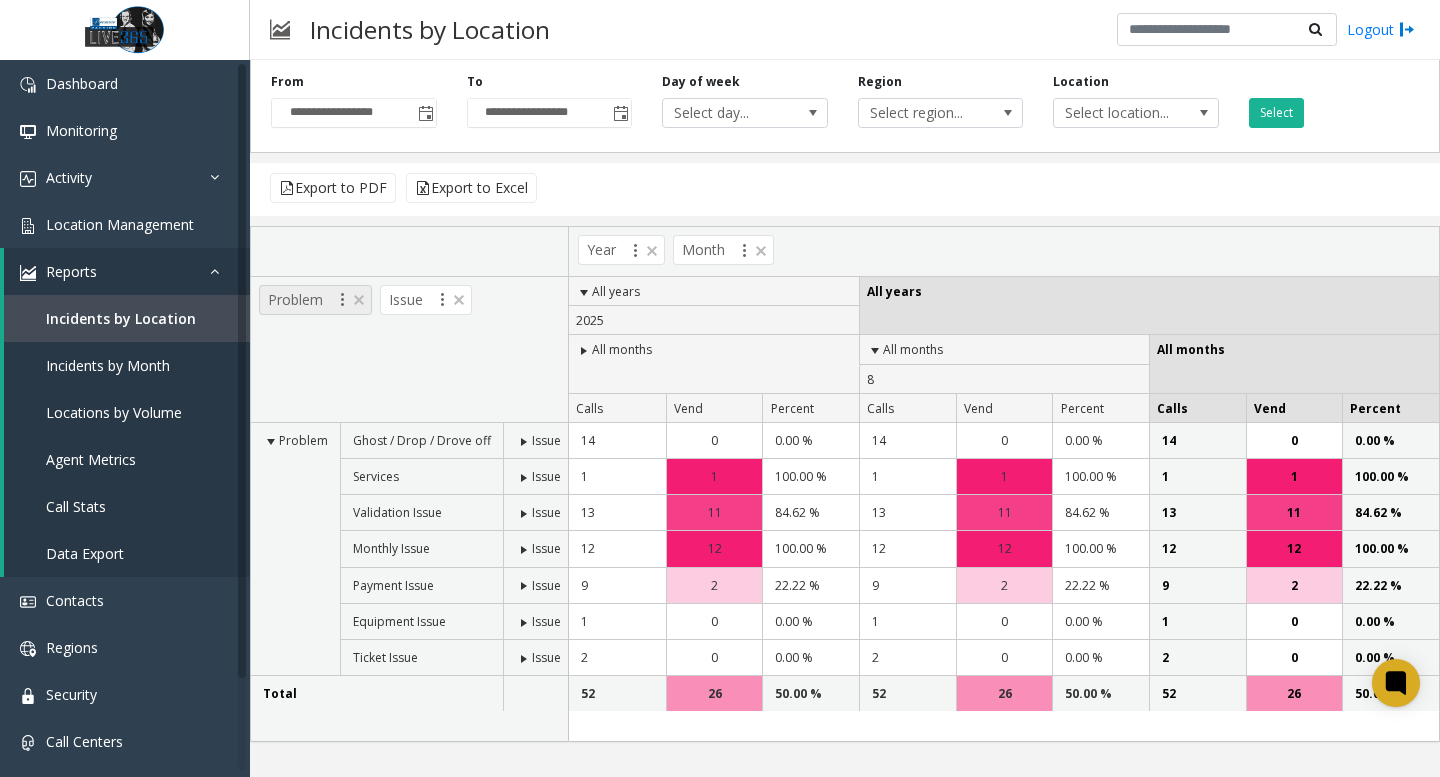 click on "Problem" 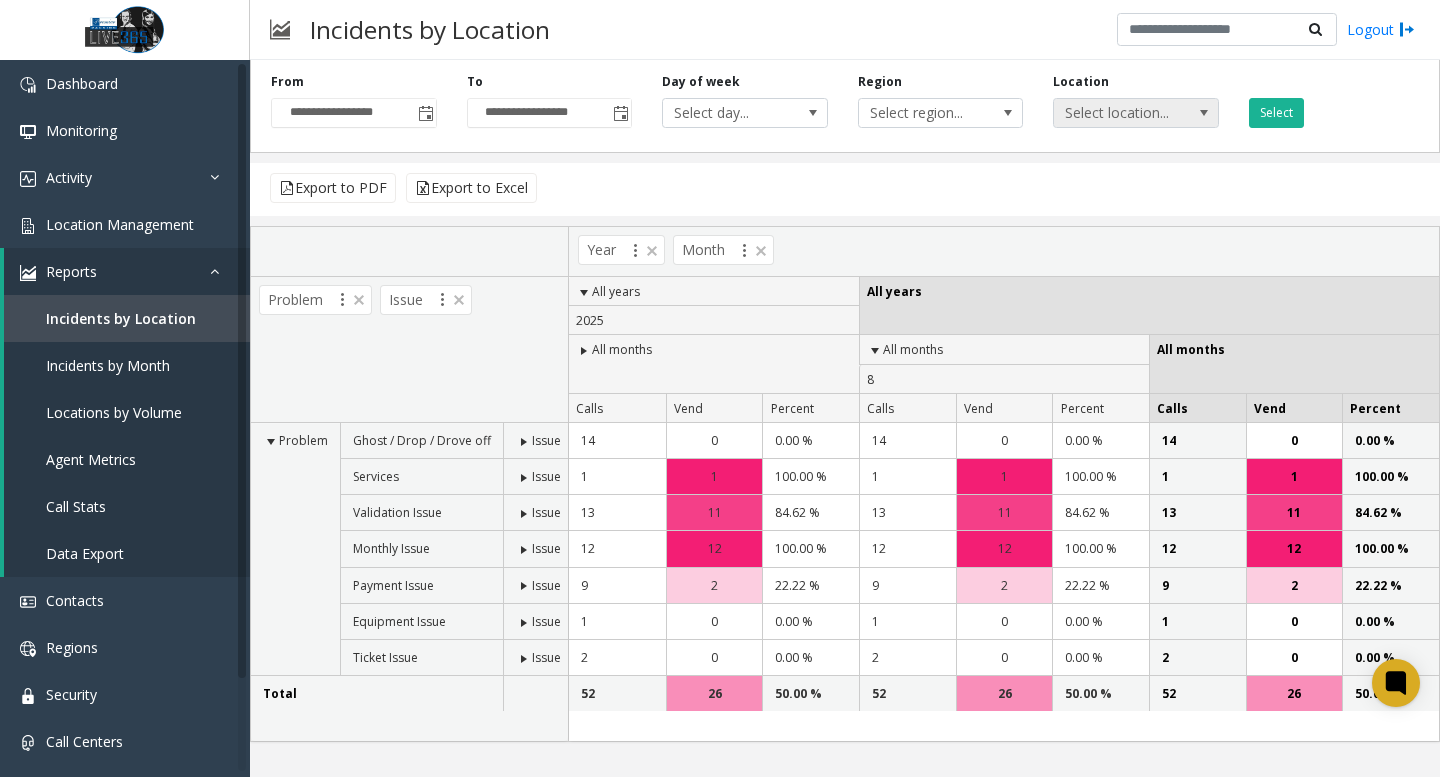 click at bounding box center (1204, 113) 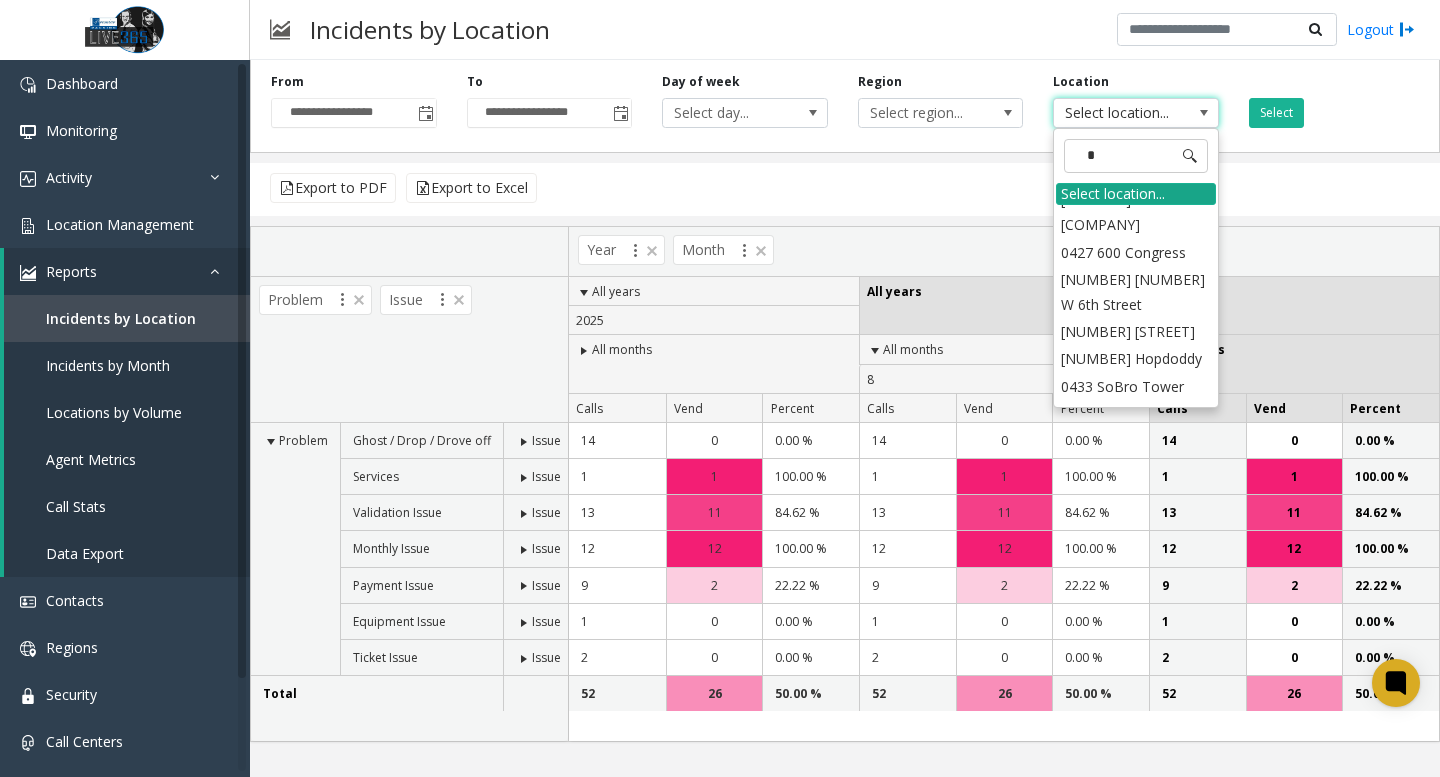 scroll, scrollTop: 0, scrollLeft: 0, axis: both 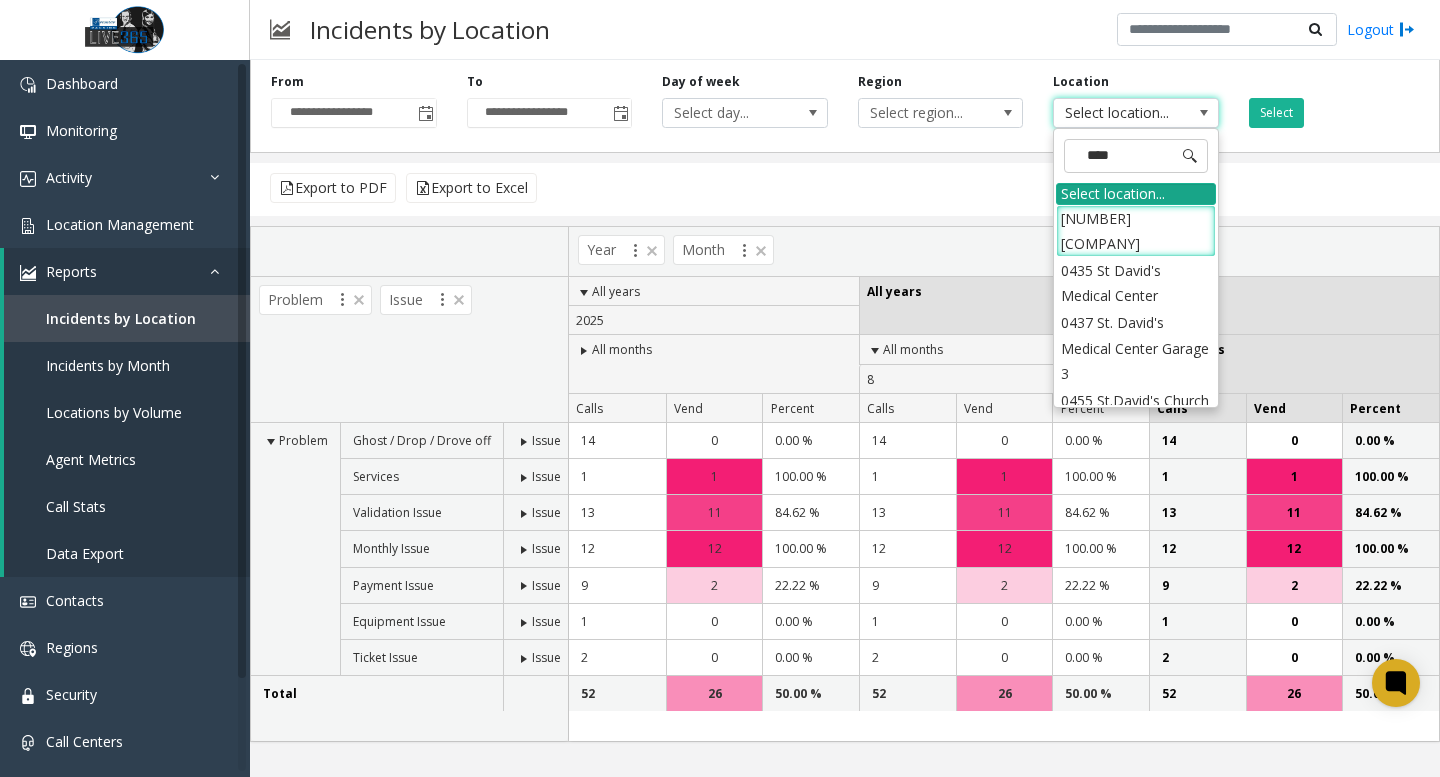 type on "*****" 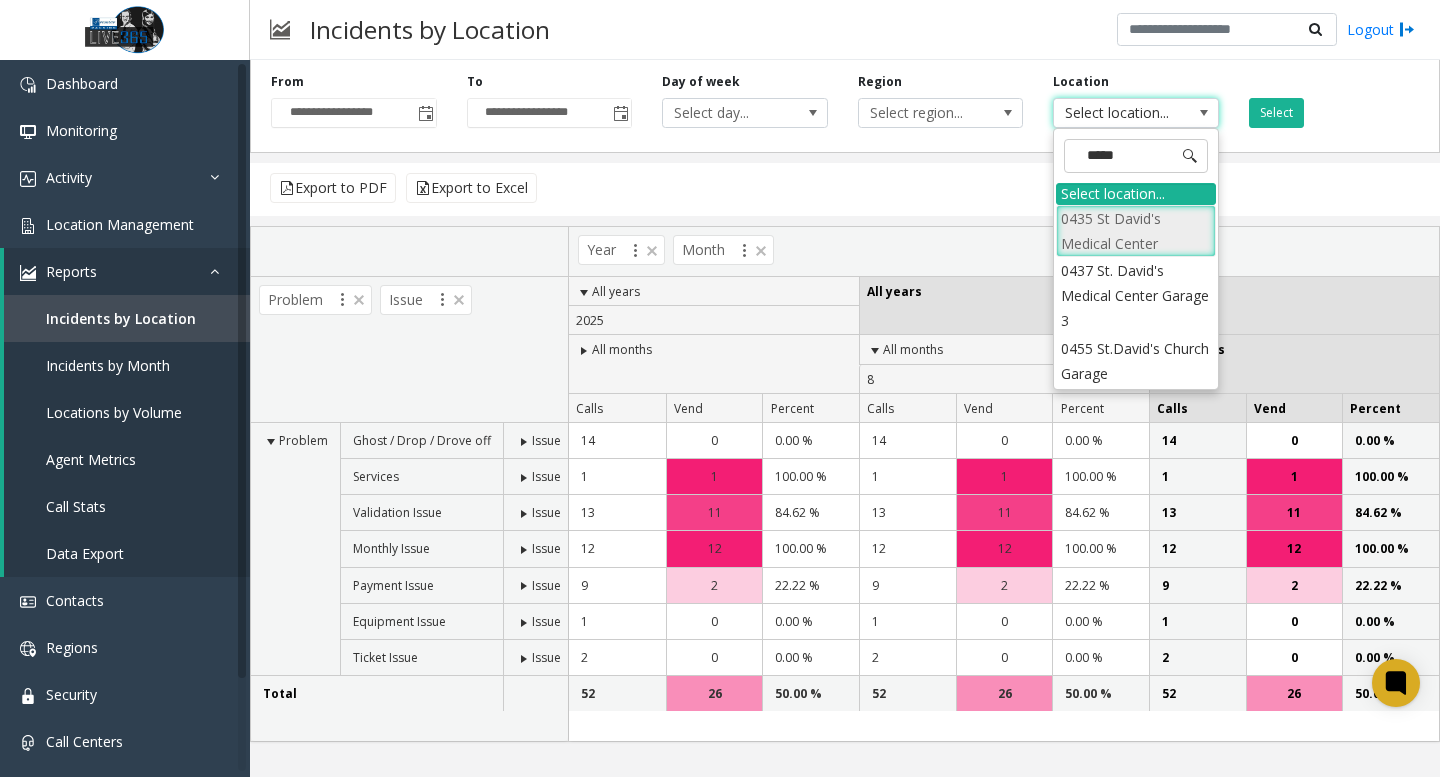 click on "0435 St David's Medical Center" at bounding box center (1136, 231) 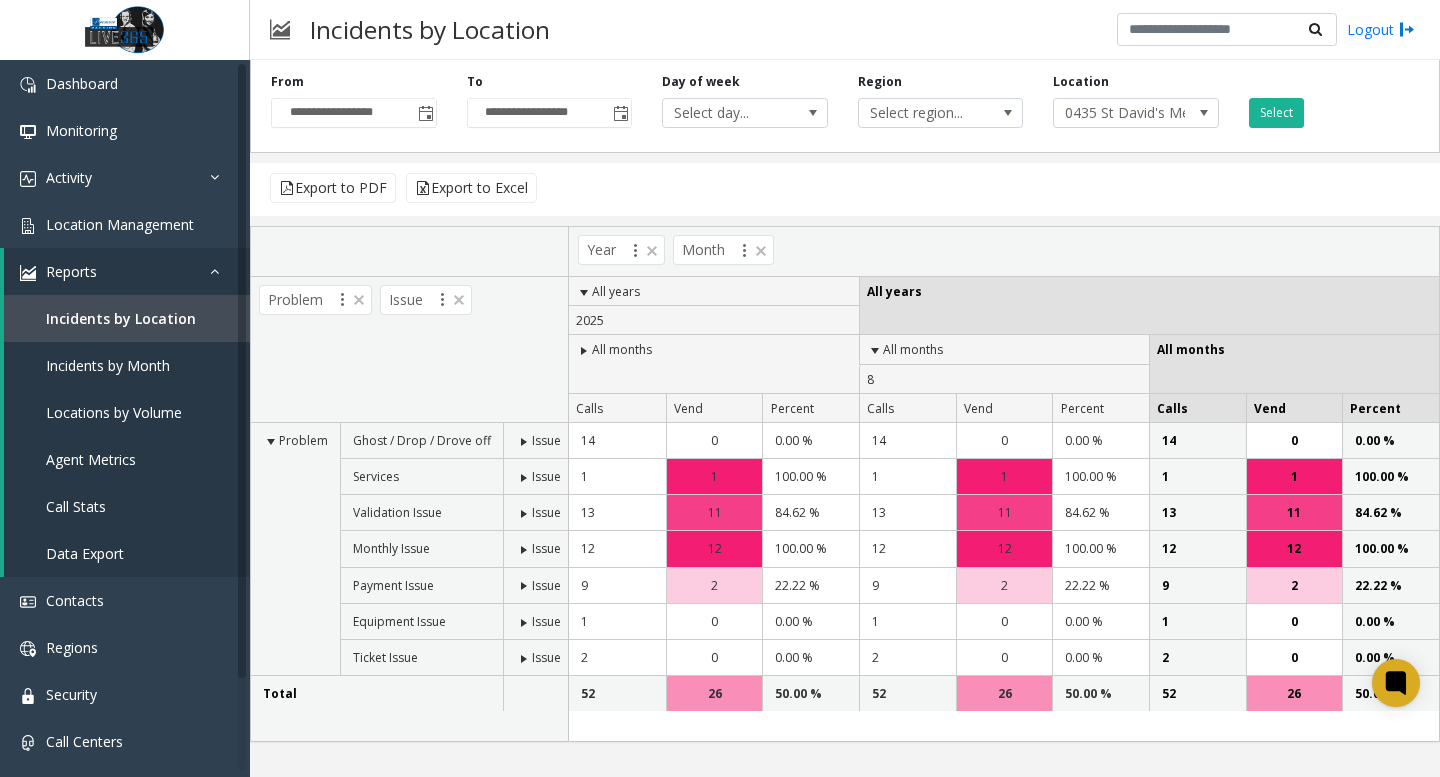 click on "**********" 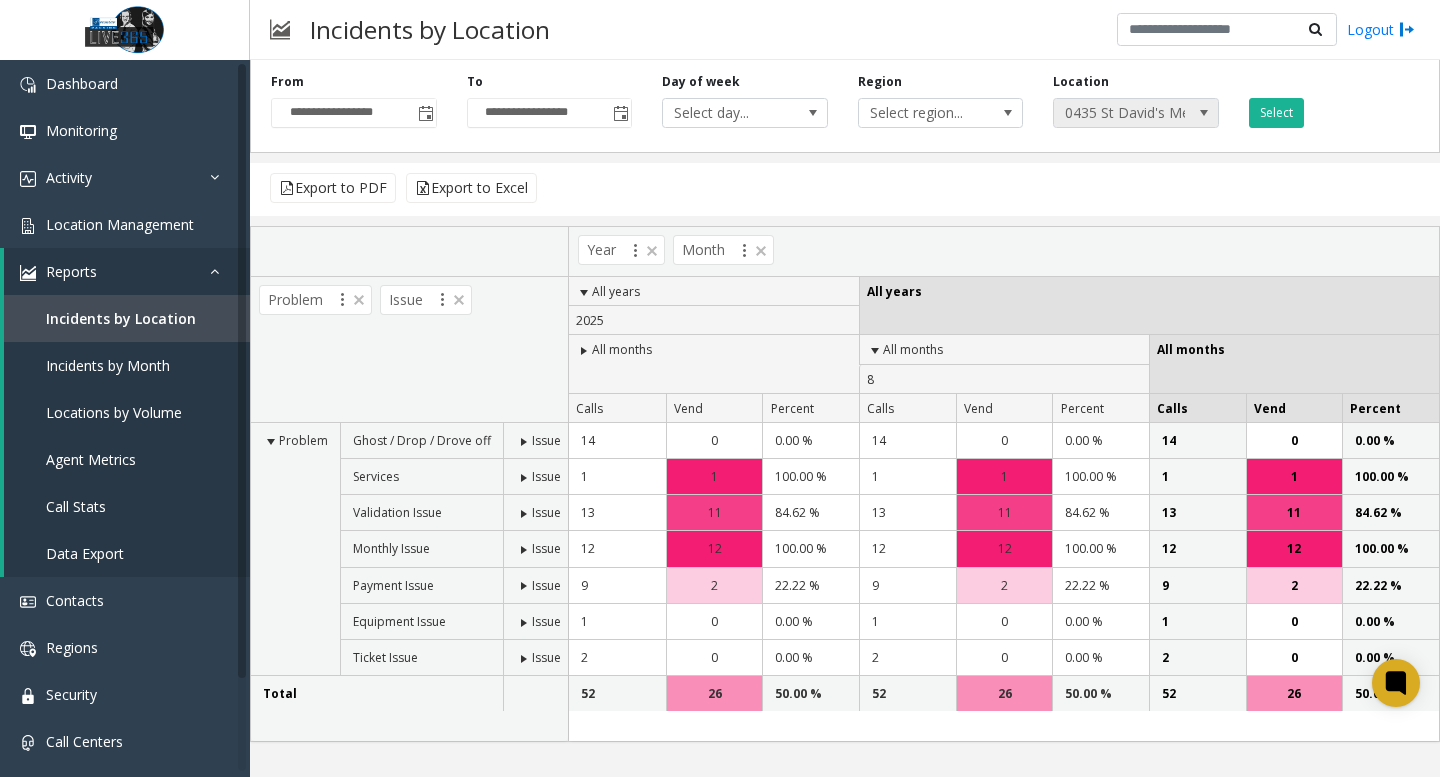 click on "0435 St David's Medical Center" at bounding box center [1119, 113] 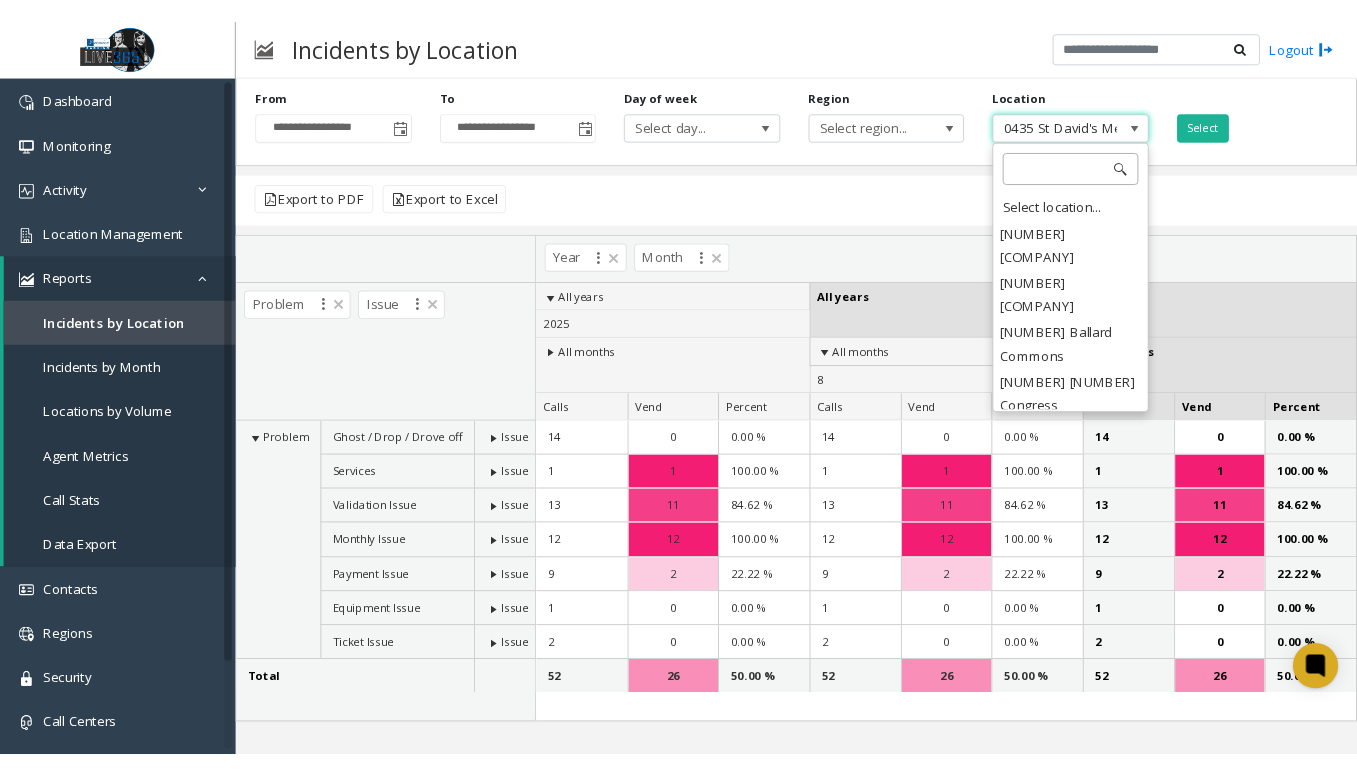 scroll, scrollTop: 227, scrollLeft: 0, axis: vertical 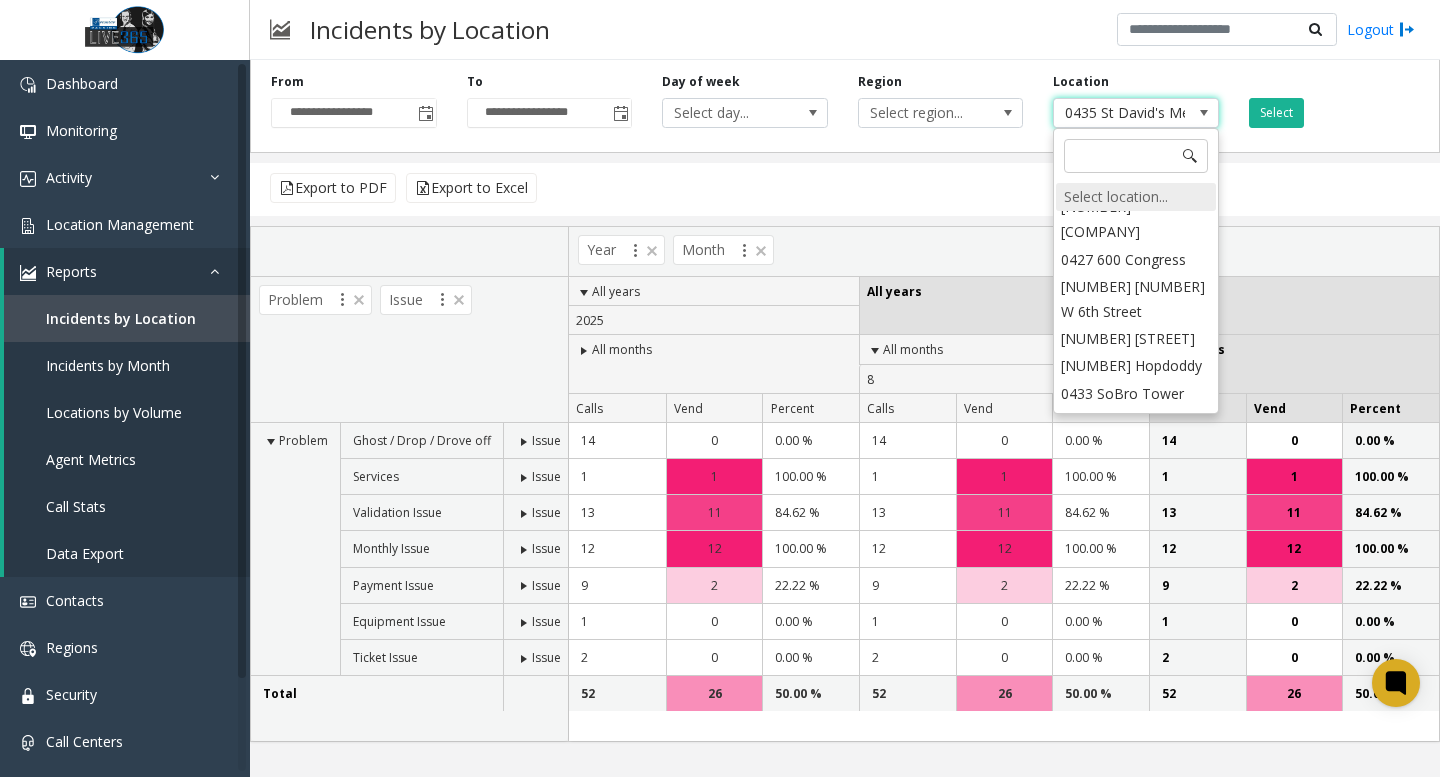 click on "Select location..." 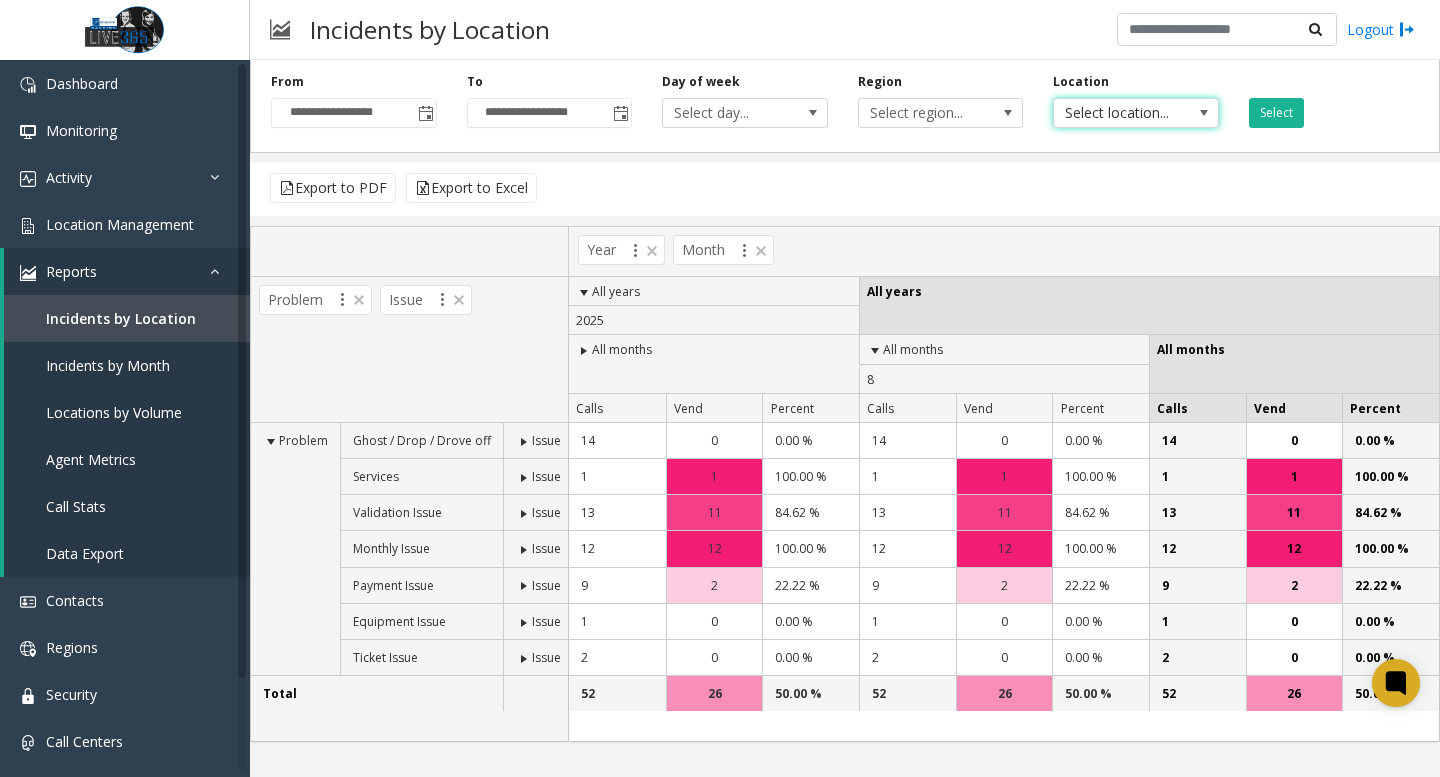 click 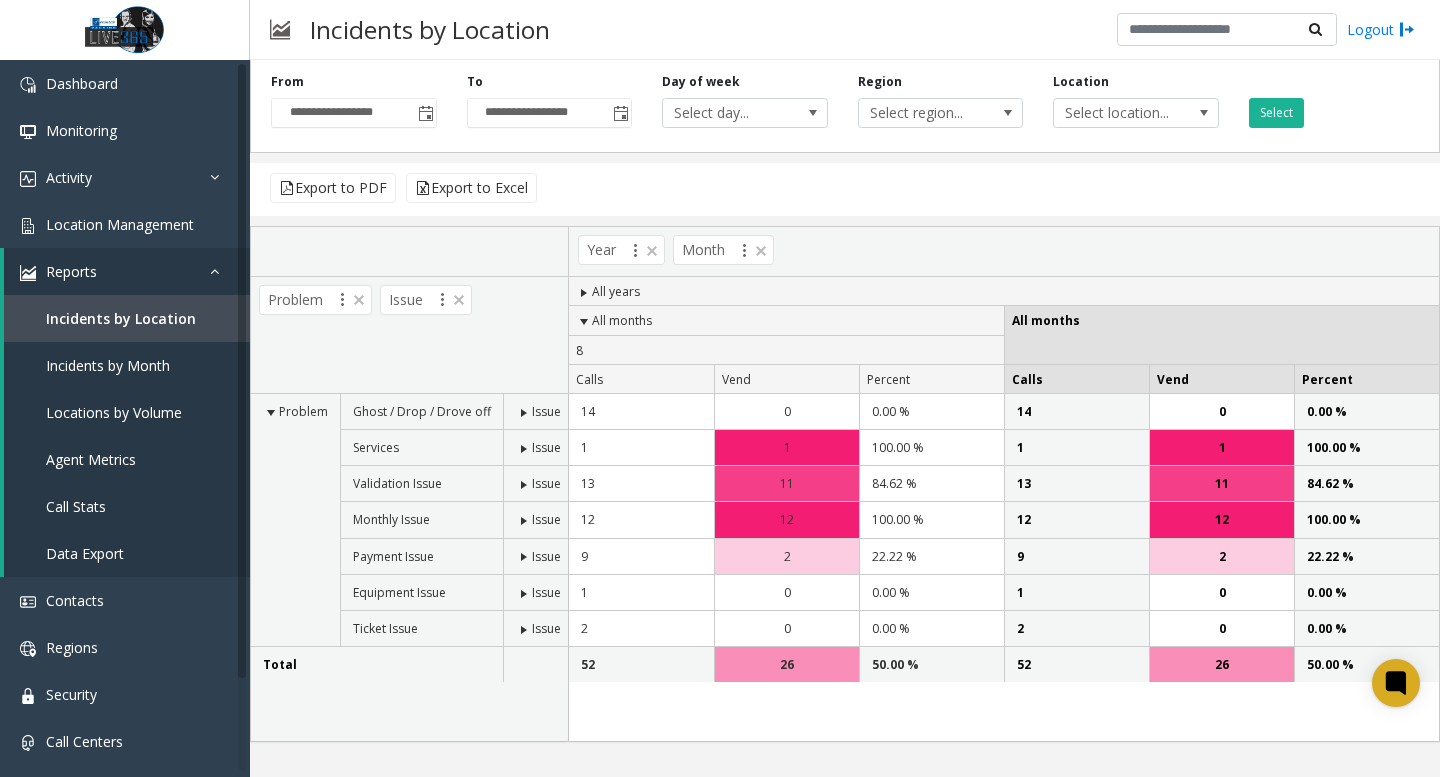 click 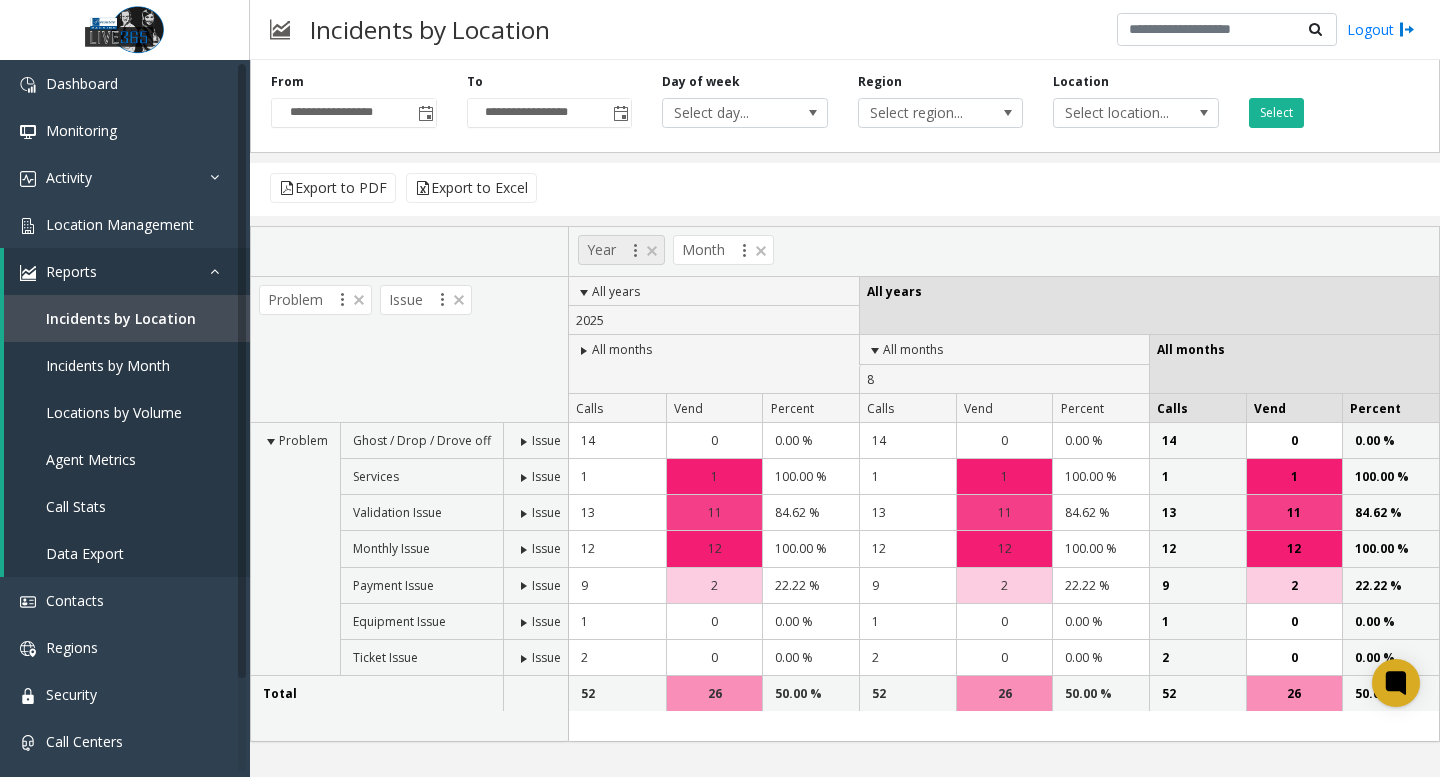 click 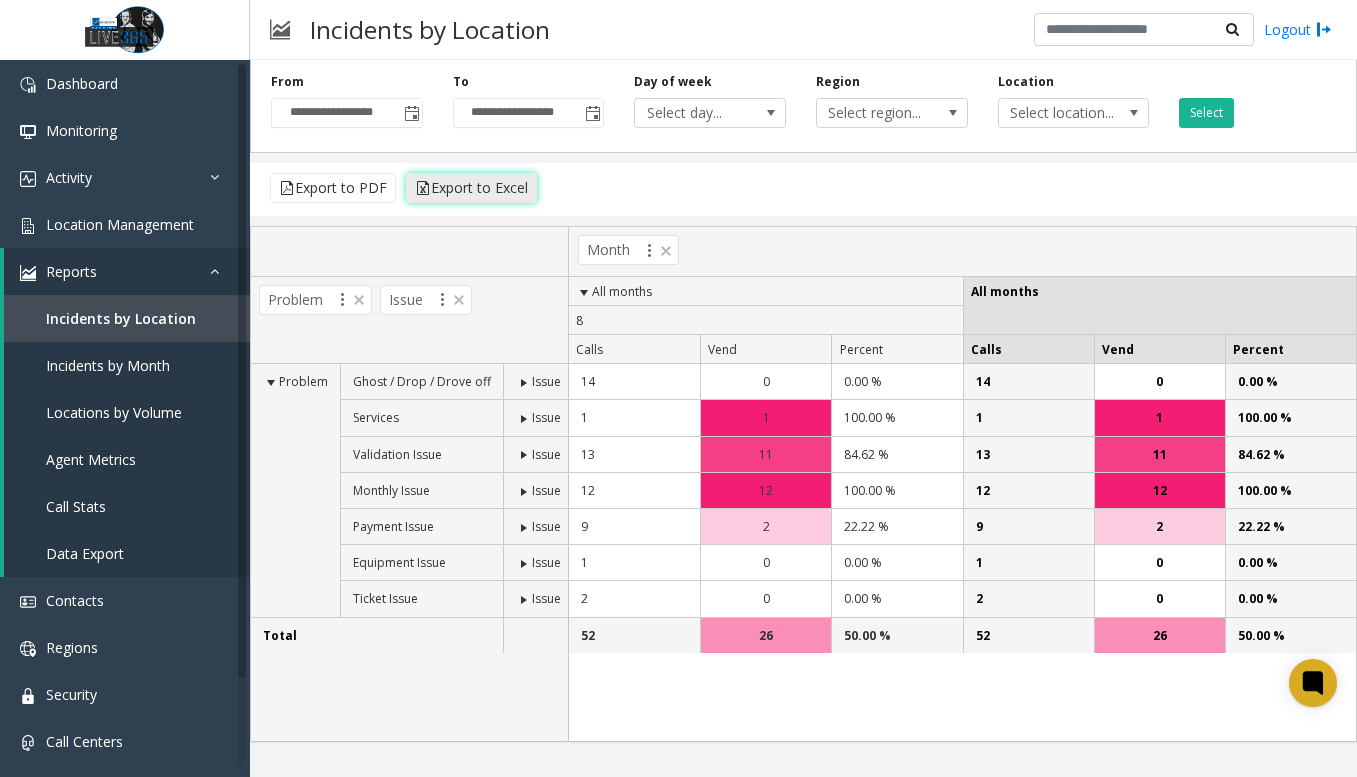 click on "Export to Excel" 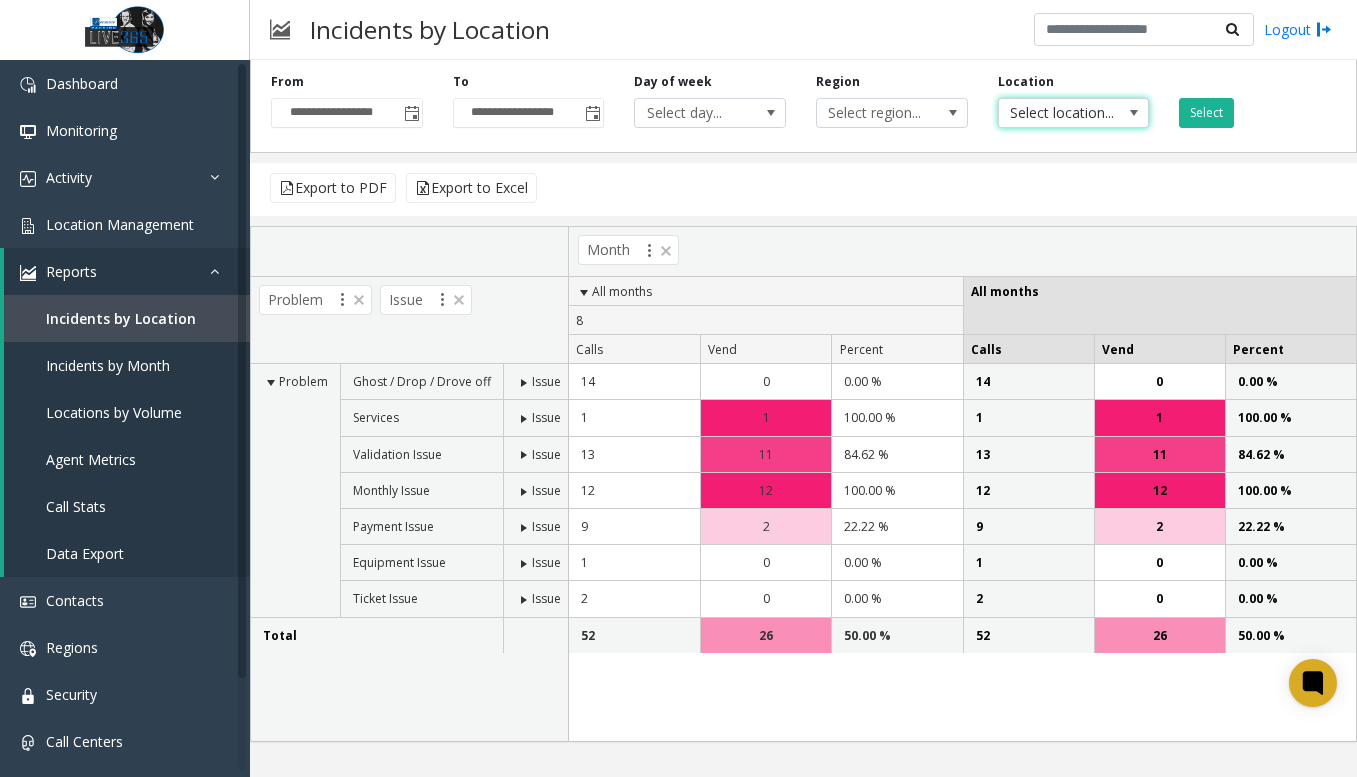 click on "Select location..." at bounding box center (1059, 113) 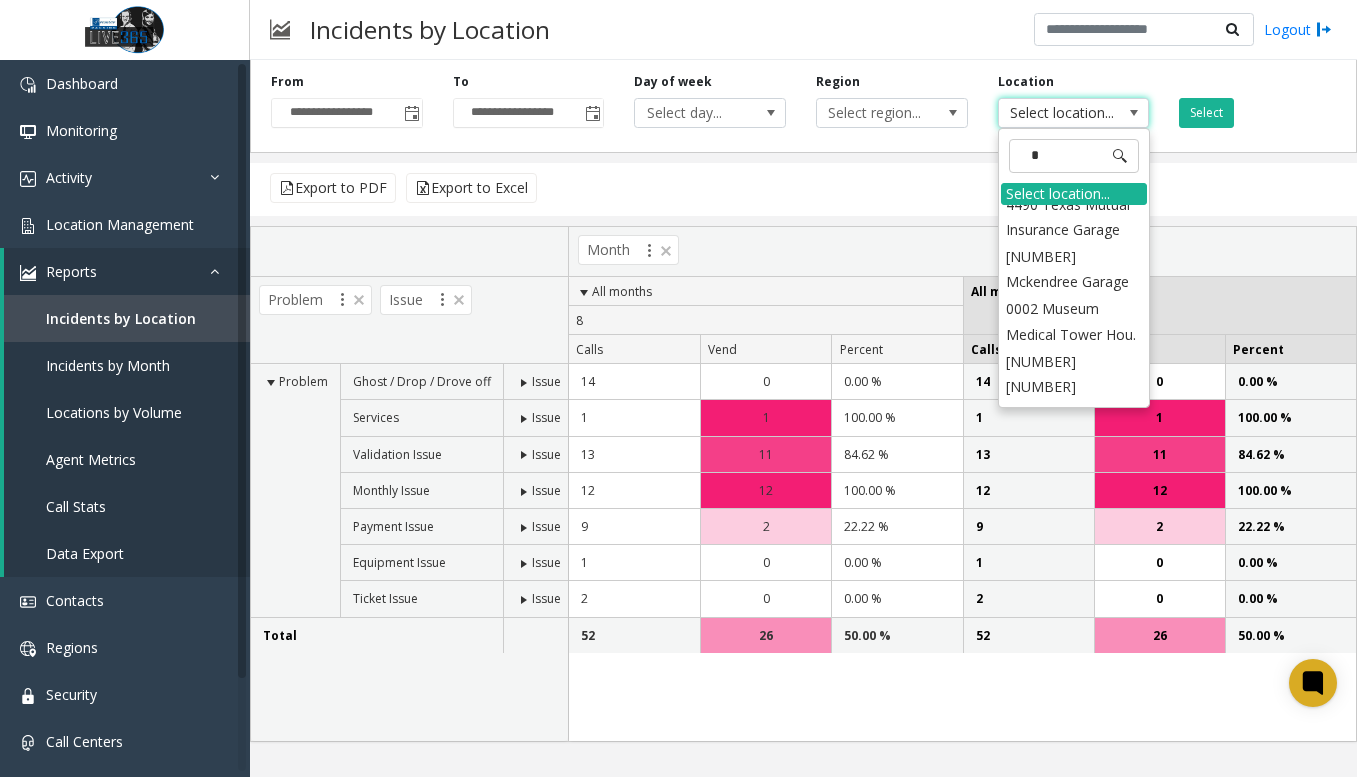 scroll, scrollTop: 0, scrollLeft: 0, axis: both 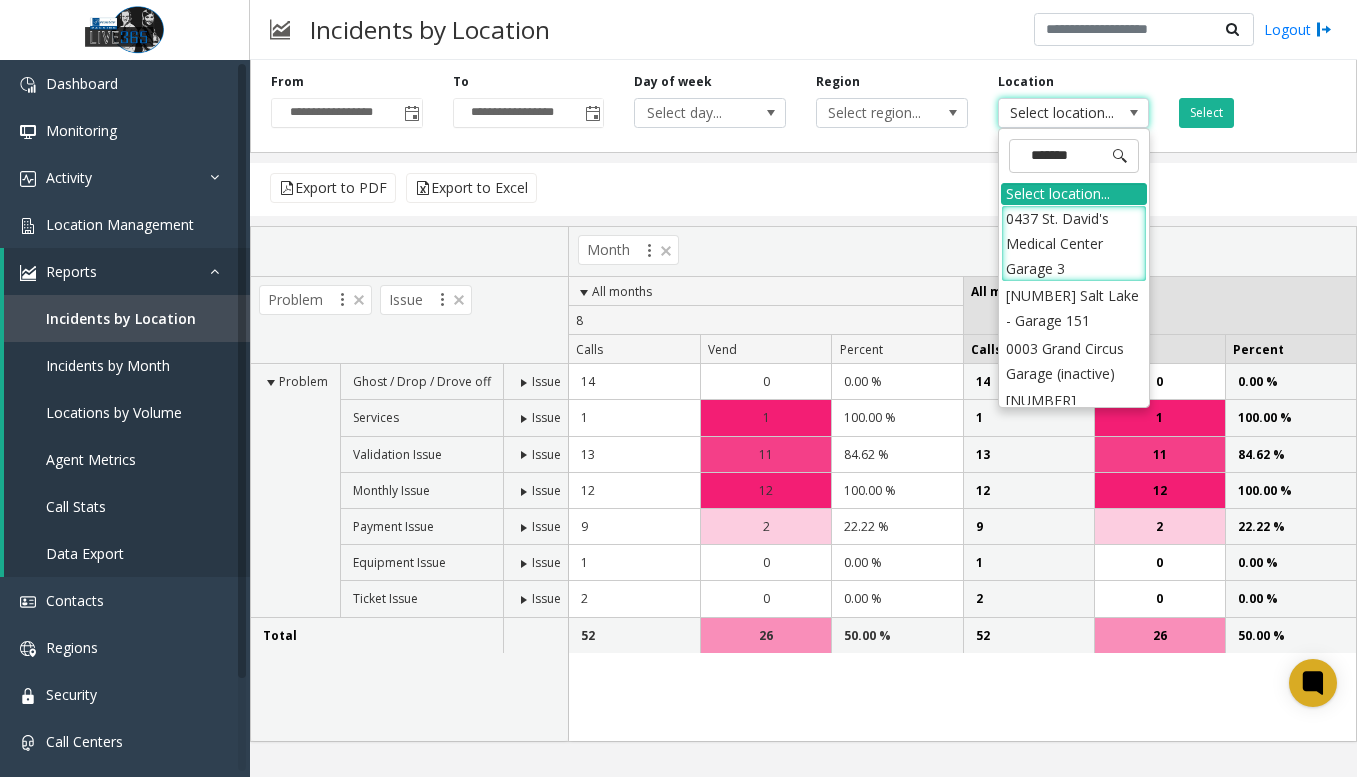 type on "********" 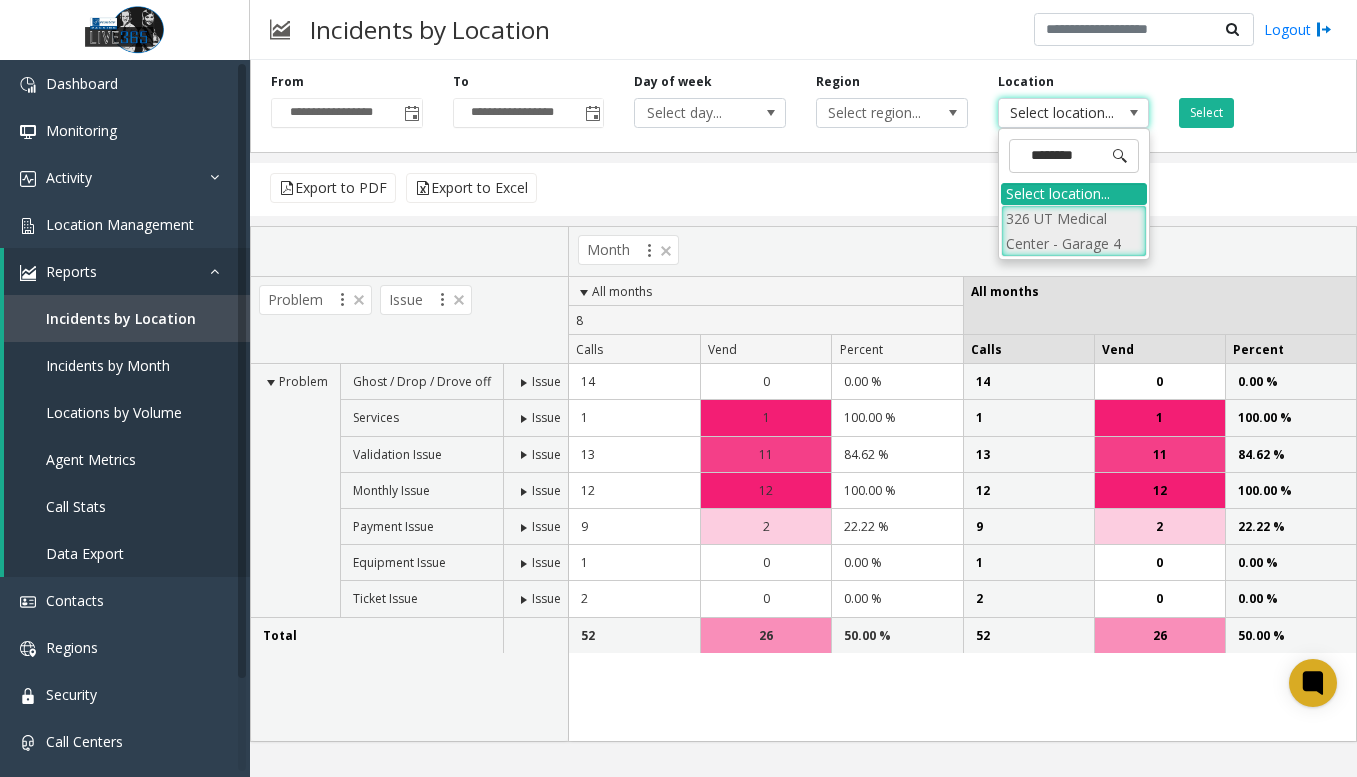 click on "326 UT Medical Center - Garage 4" at bounding box center (1074, 231) 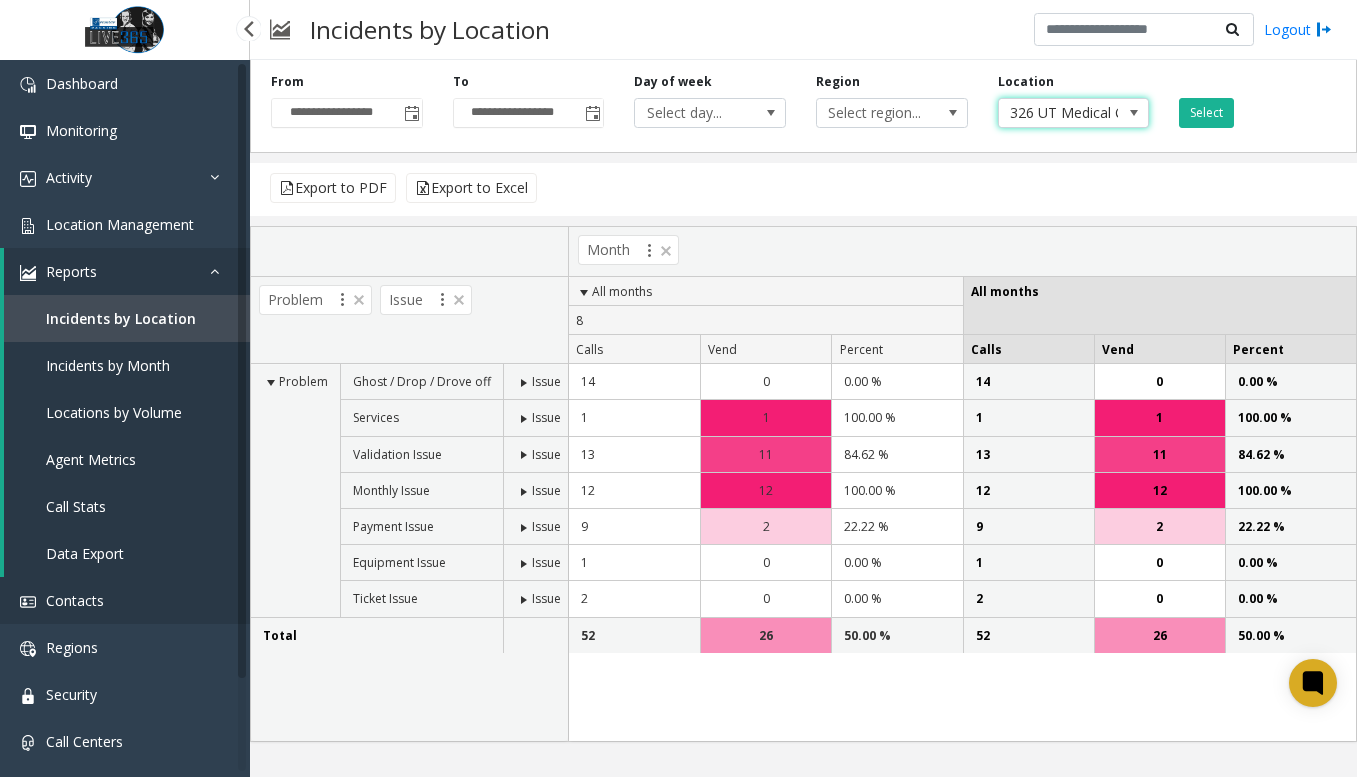 click on "Contacts" at bounding box center [125, 600] 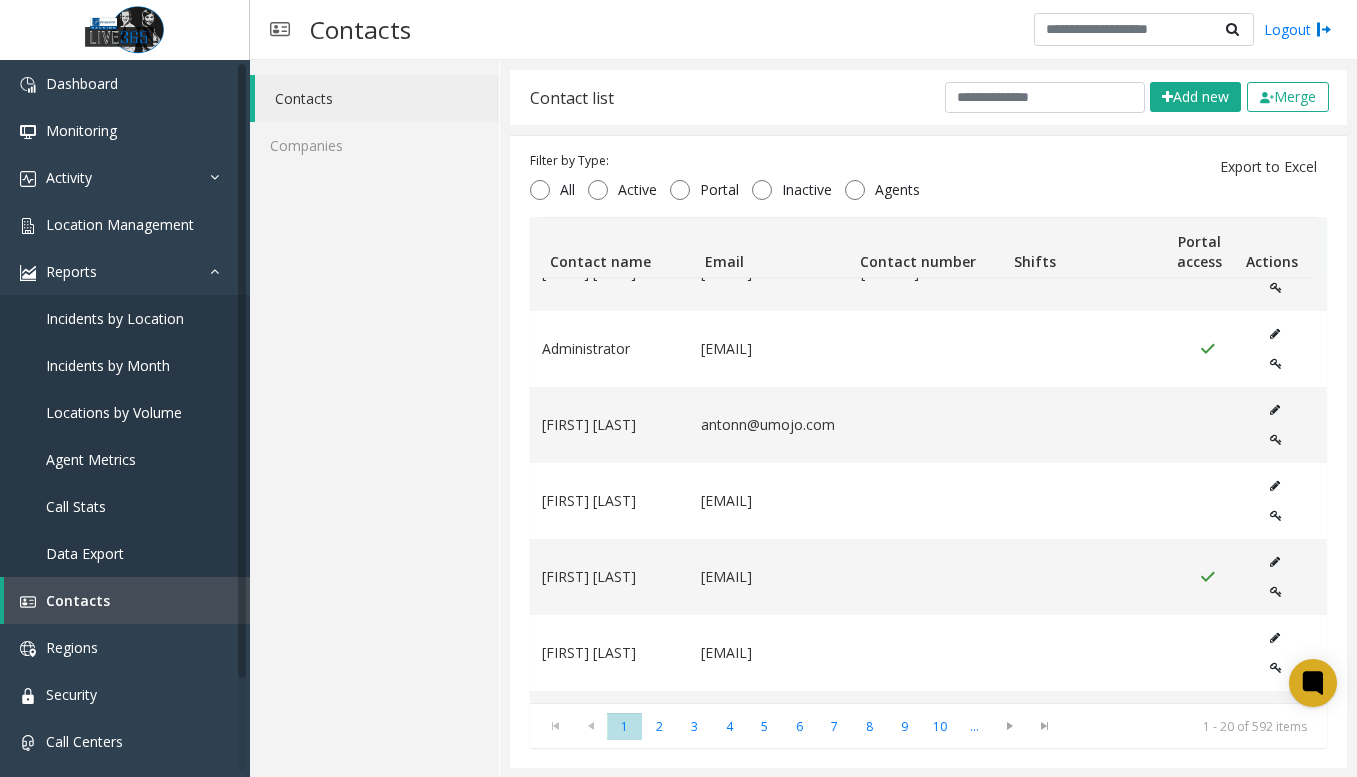 scroll, scrollTop: 0, scrollLeft: 0, axis: both 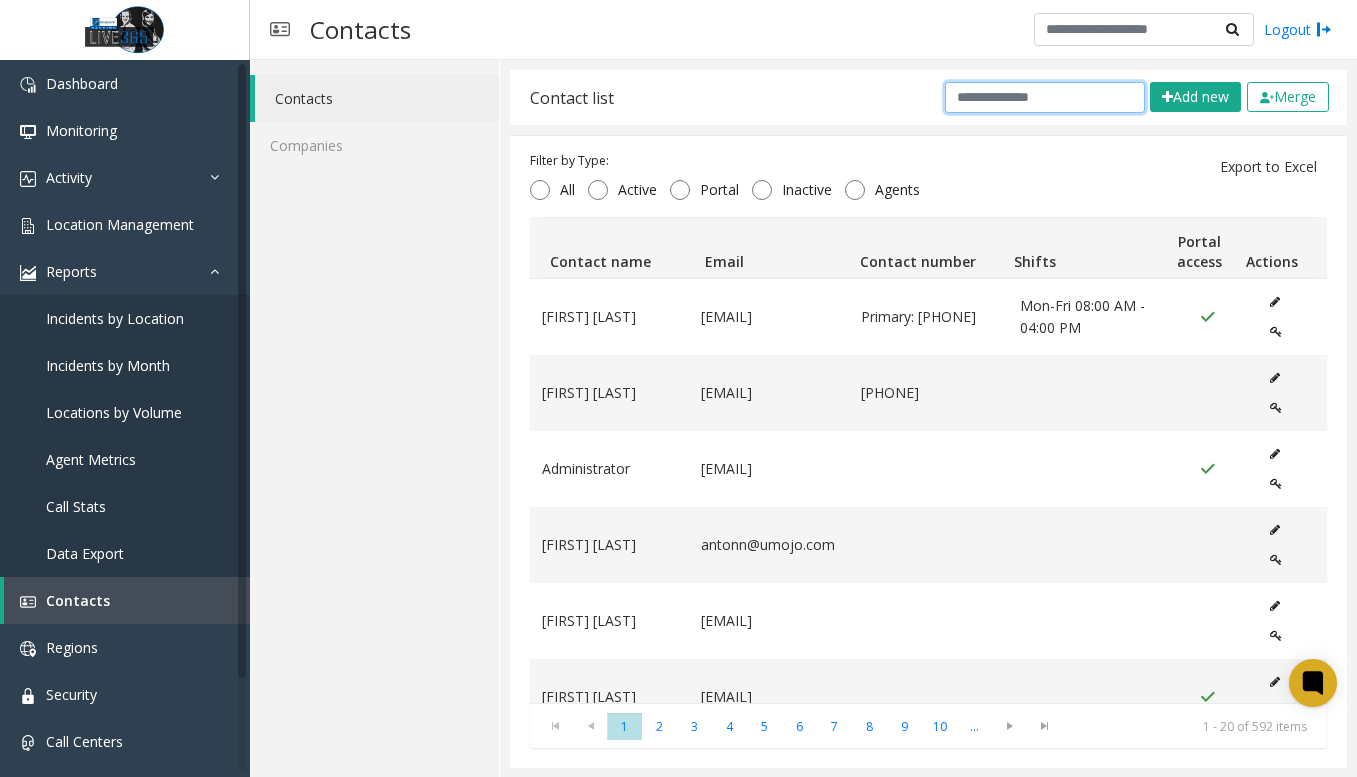 click 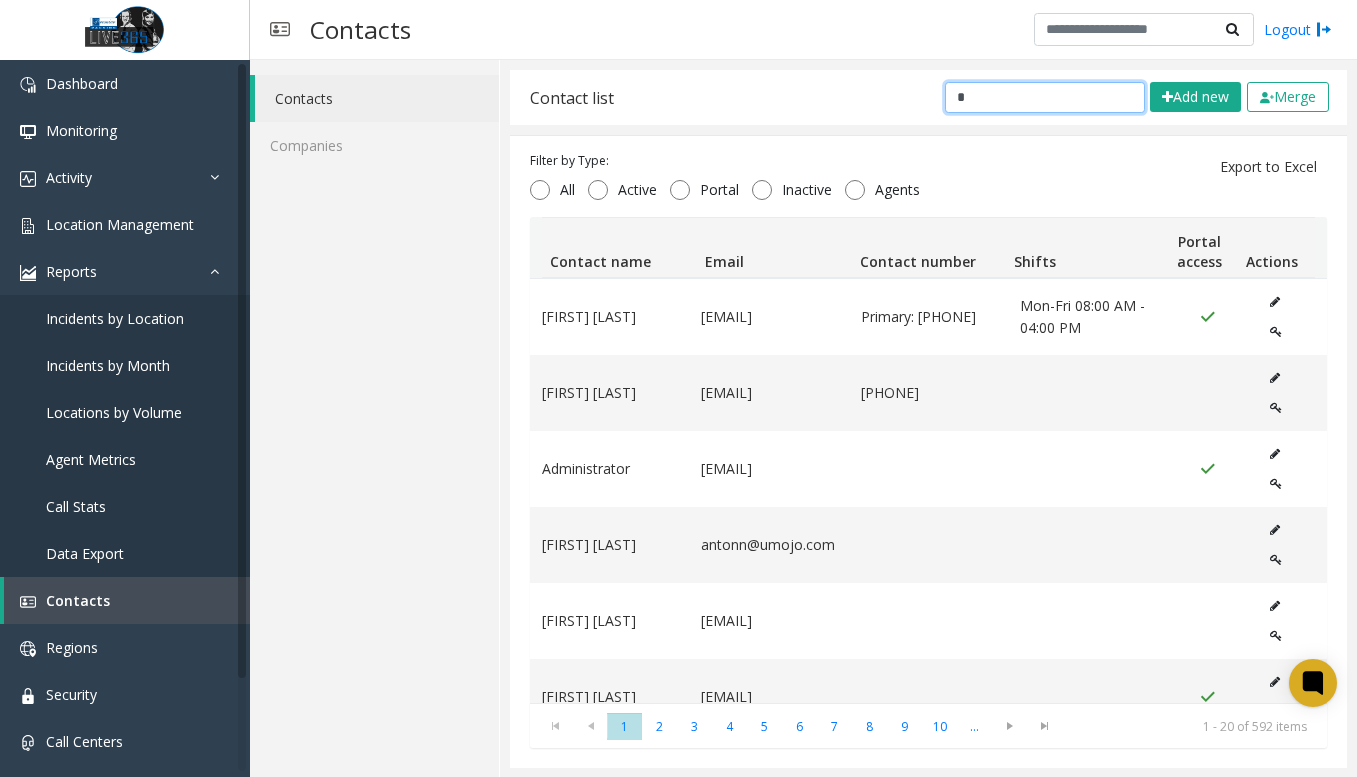type on "**" 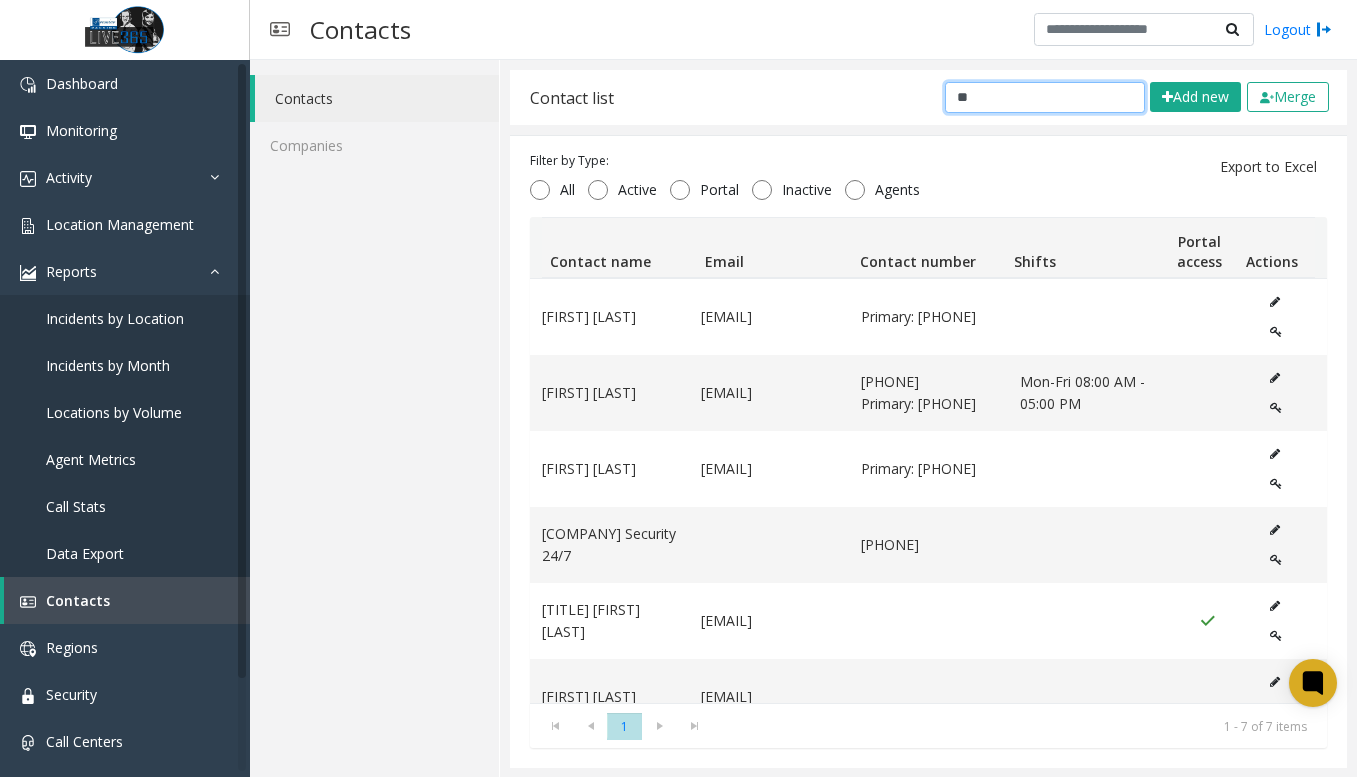 click on "**" 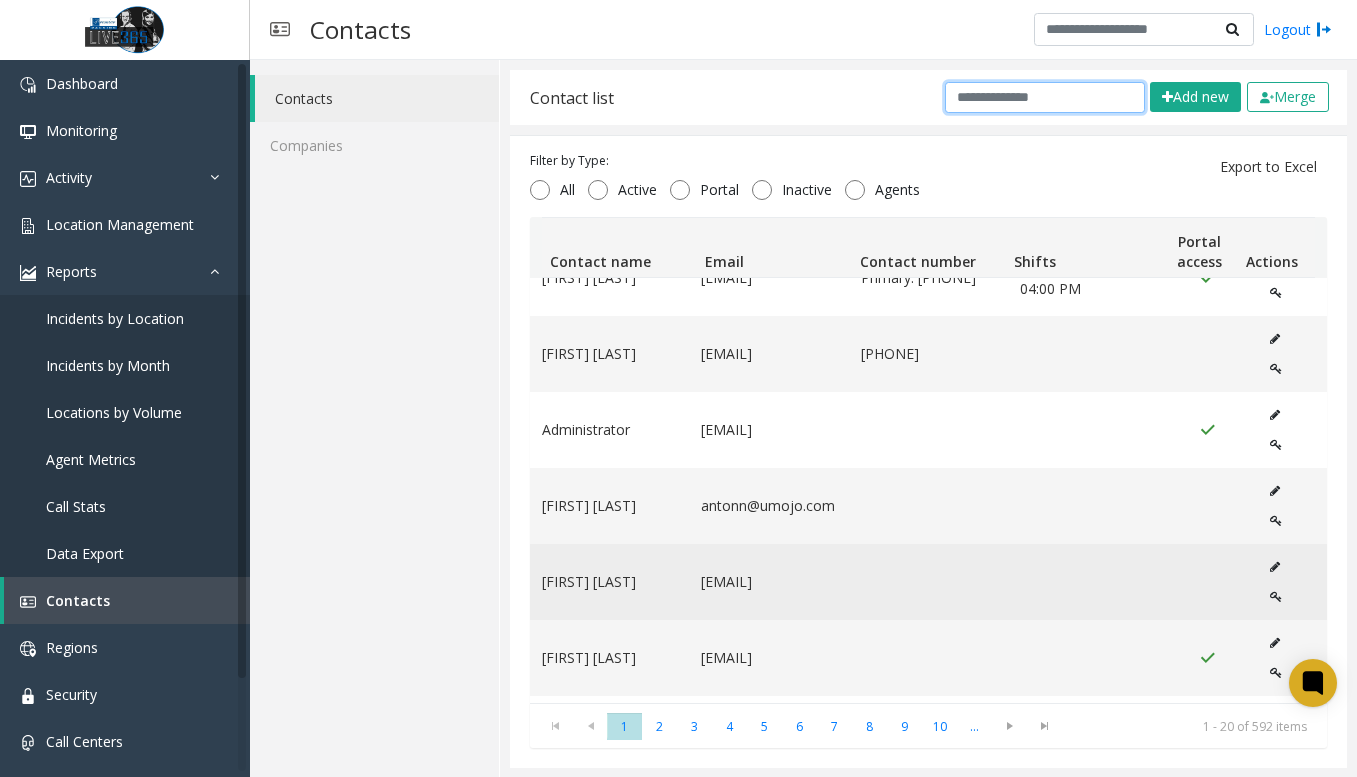 scroll, scrollTop: 0, scrollLeft: 0, axis: both 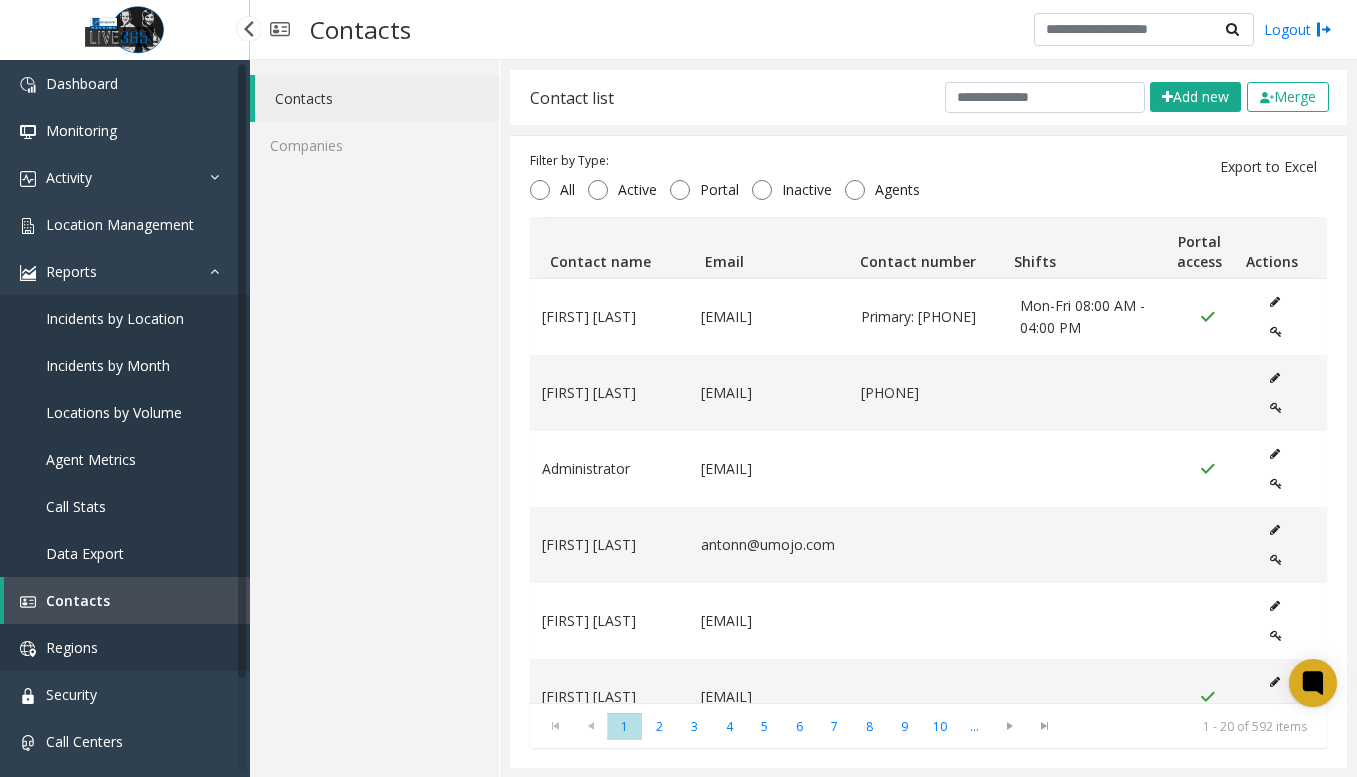 click on "Regions" at bounding box center (125, 647) 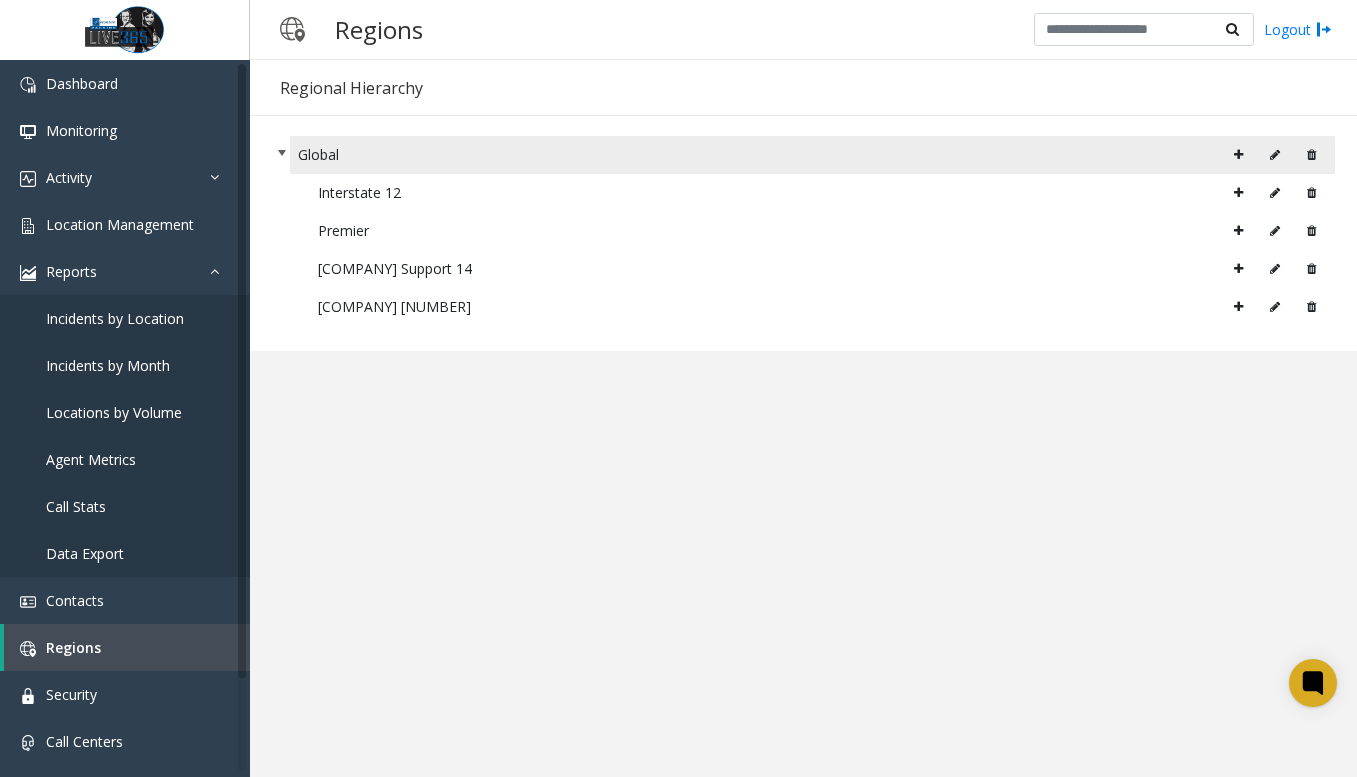 click 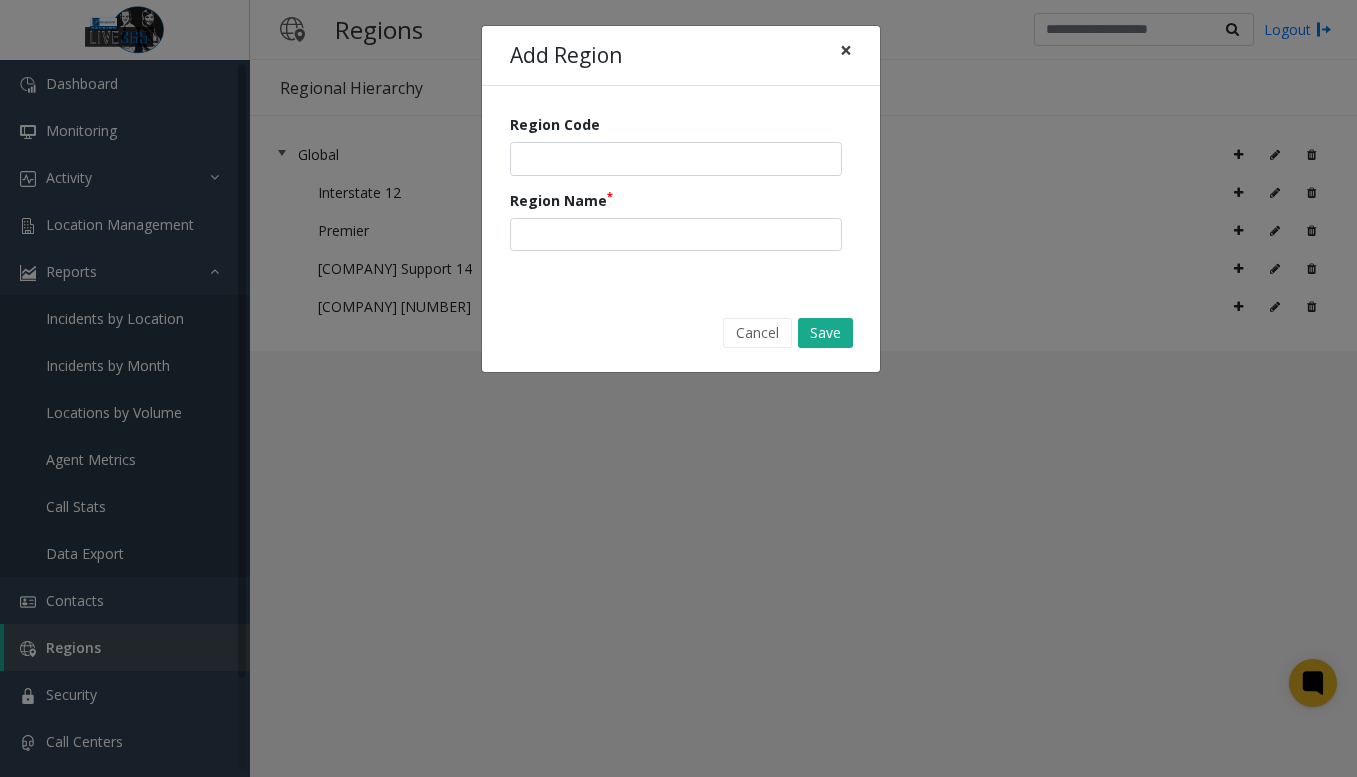 click on "×" 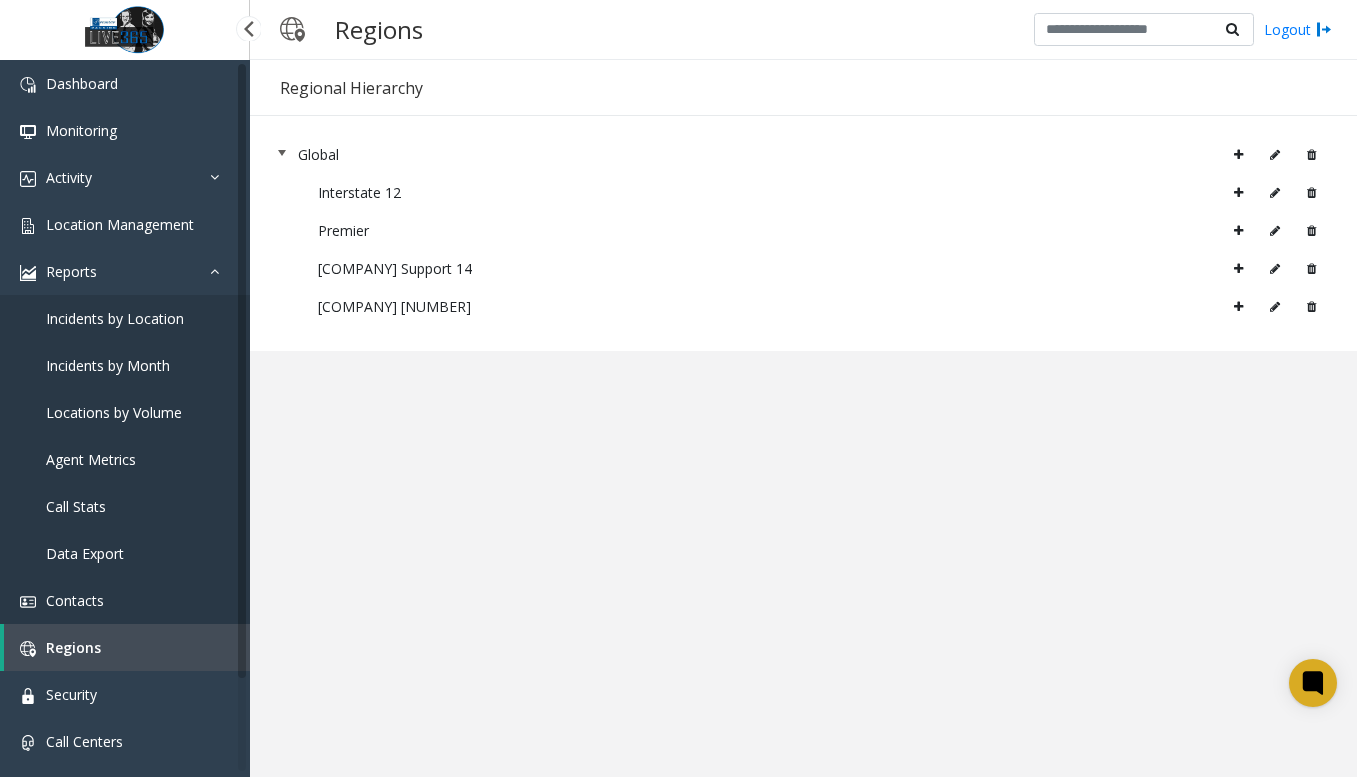 click on "Contacts" at bounding box center (75, 600) 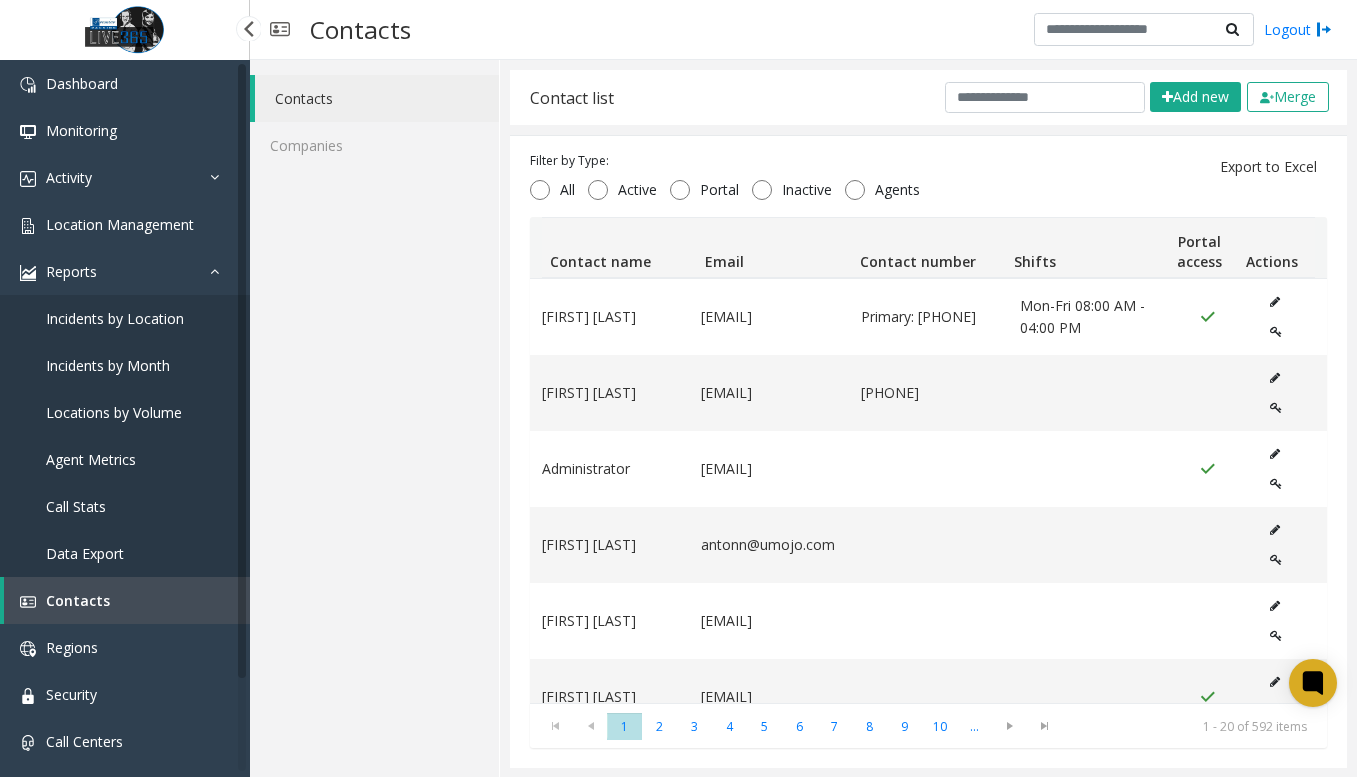 click on "Agent Metrics" at bounding box center [91, 459] 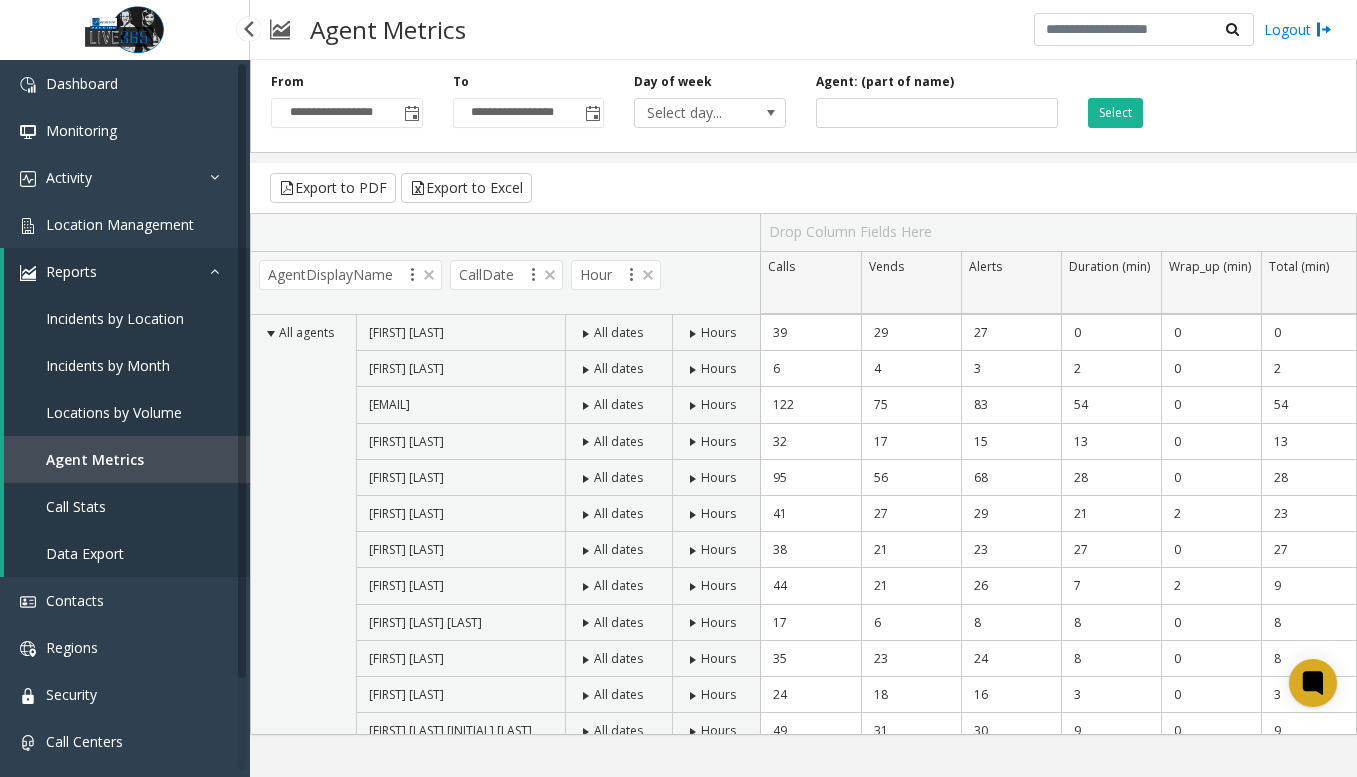 click on "Locations by Volume" at bounding box center [114, 412] 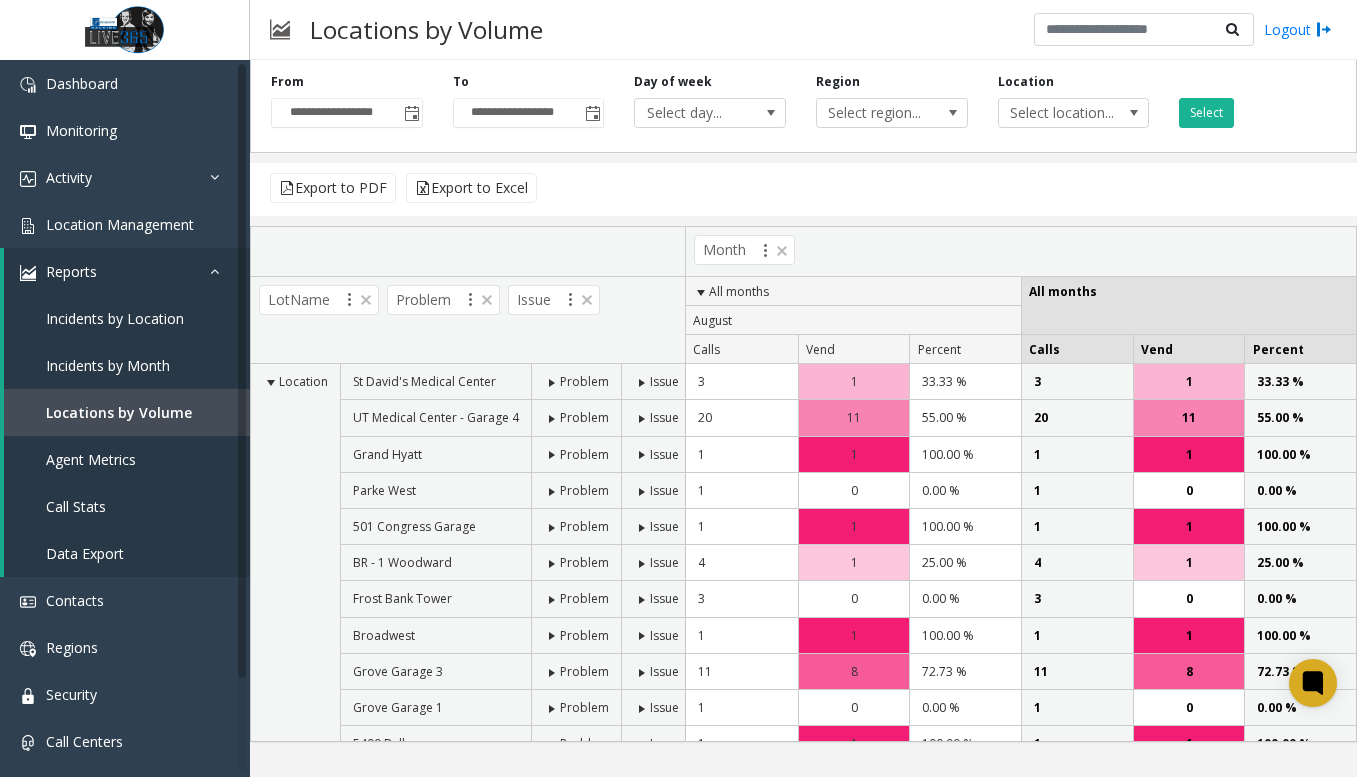 scroll, scrollTop: 12, scrollLeft: 0, axis: vertical 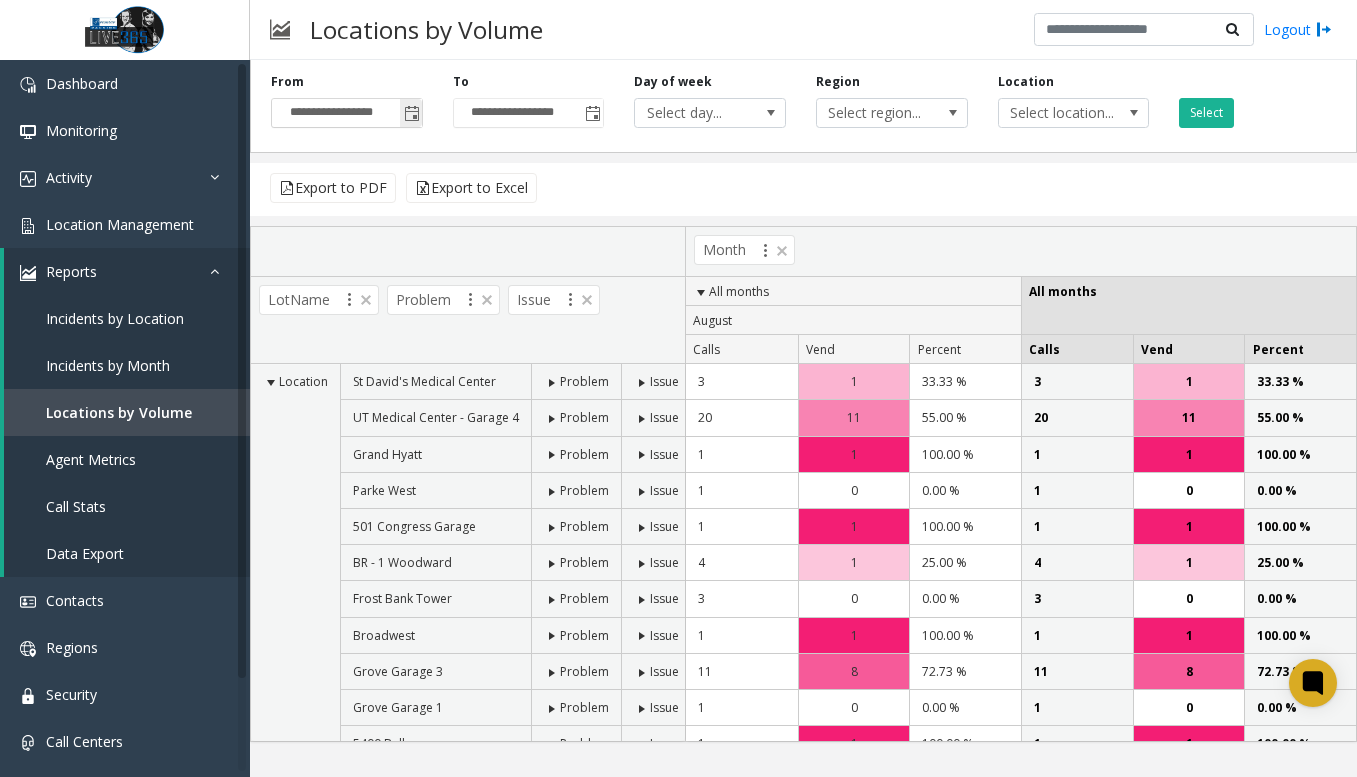 click on "**********" at bounding box center [347, 113] 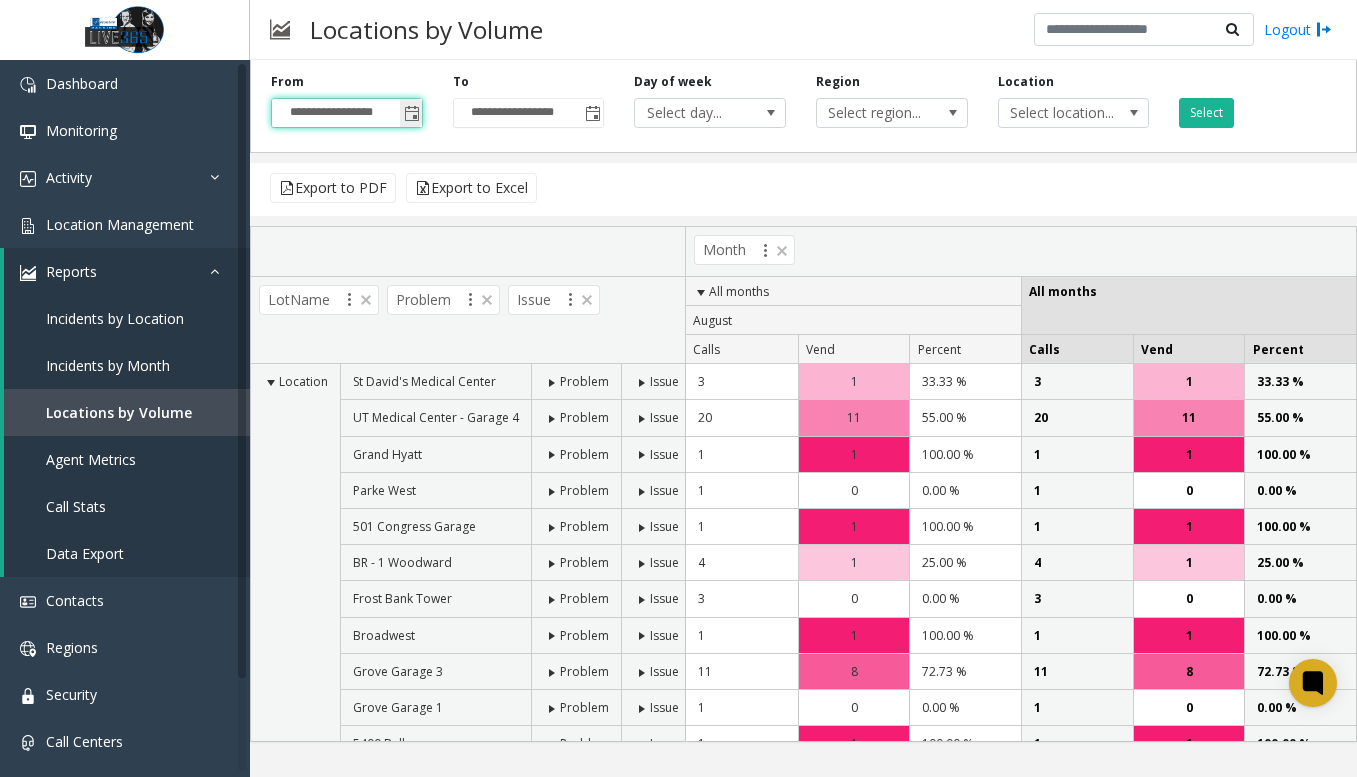 click on "**********" 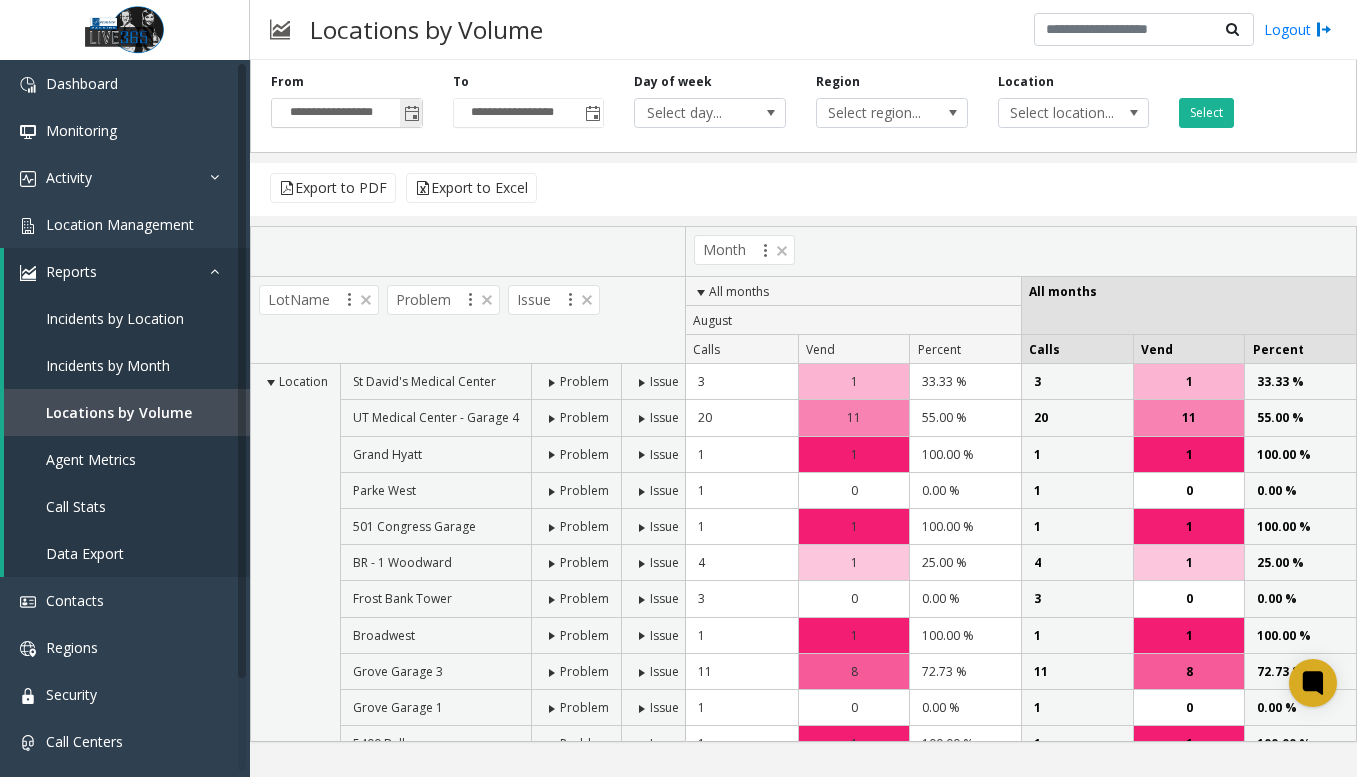 click 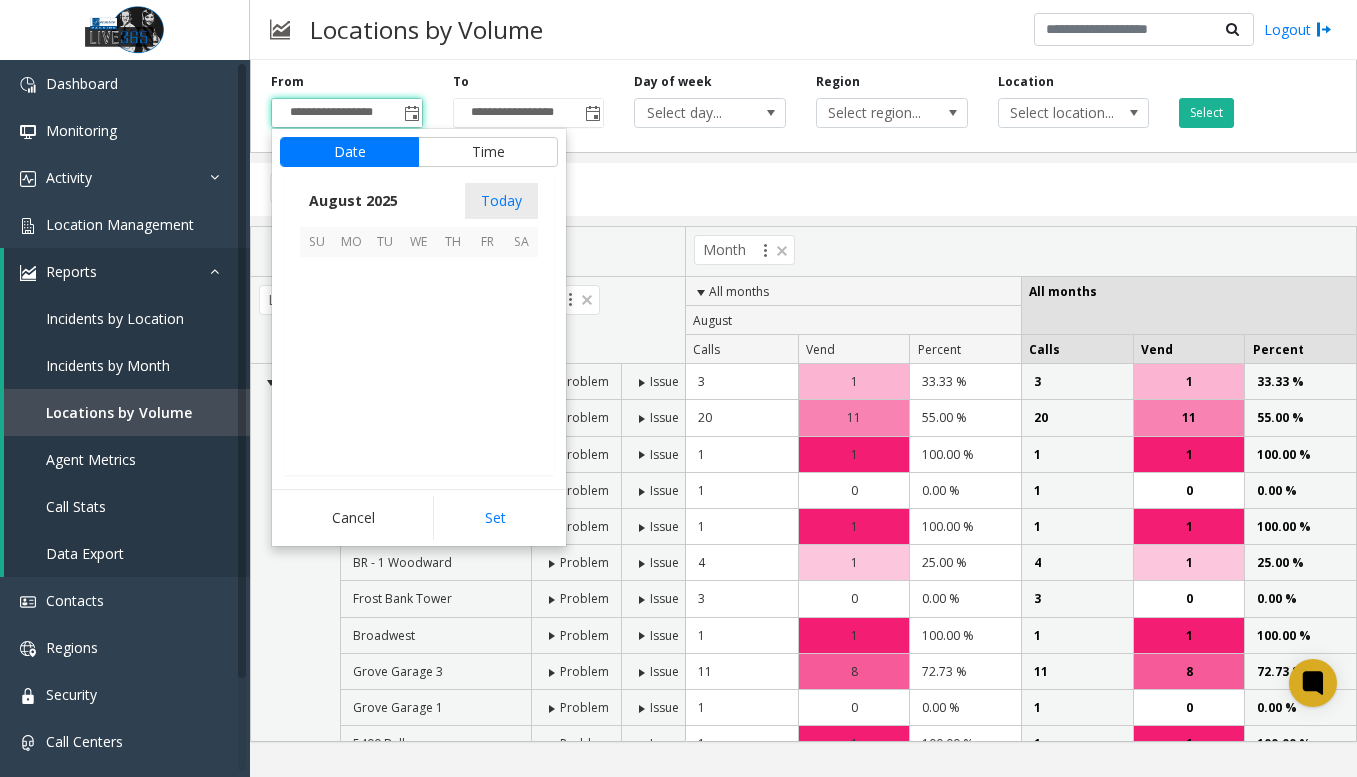 scroll, scrollTop: 358666, scrollLeft: 0, axis: vertical 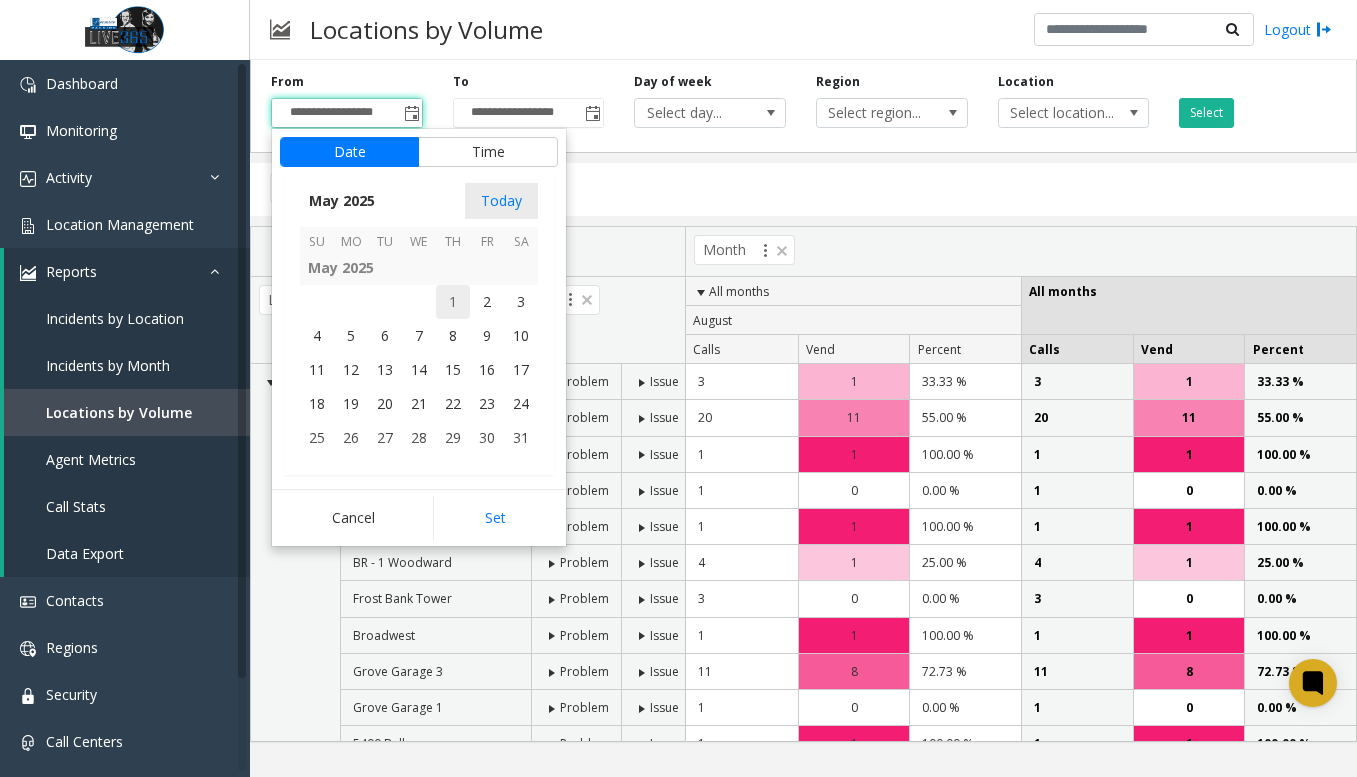 click on "1" at bounding box center [453, 302] 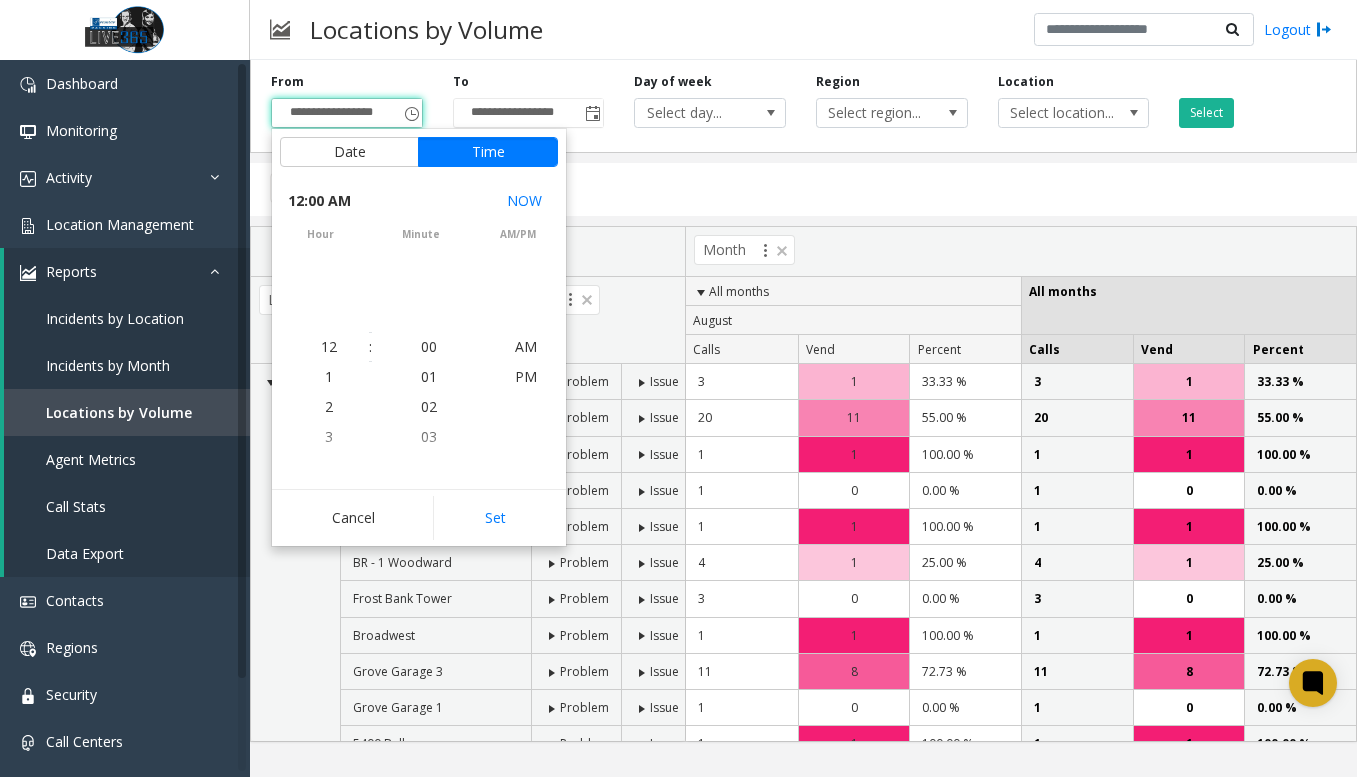 scroll, scrollTop: 357952, scrollLeft: 0, axis: vertical 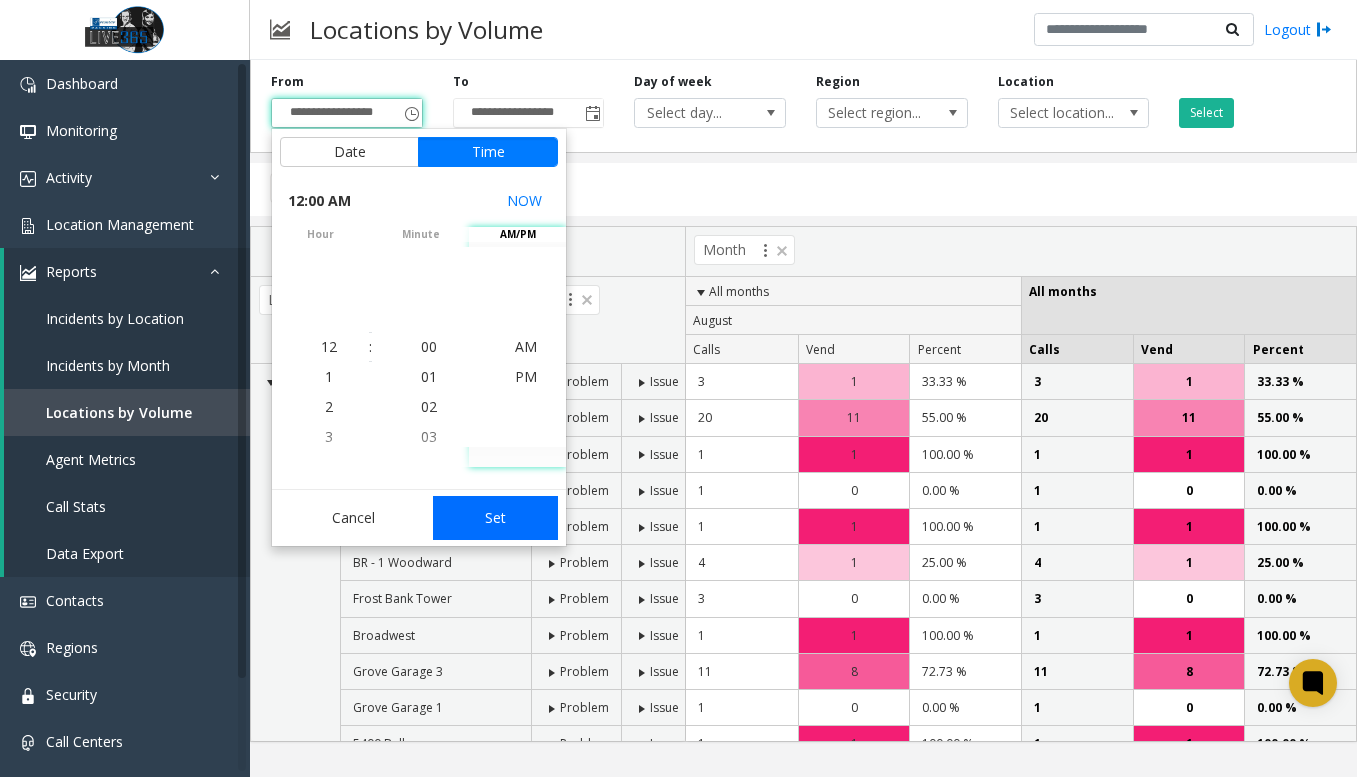 click on "Set" 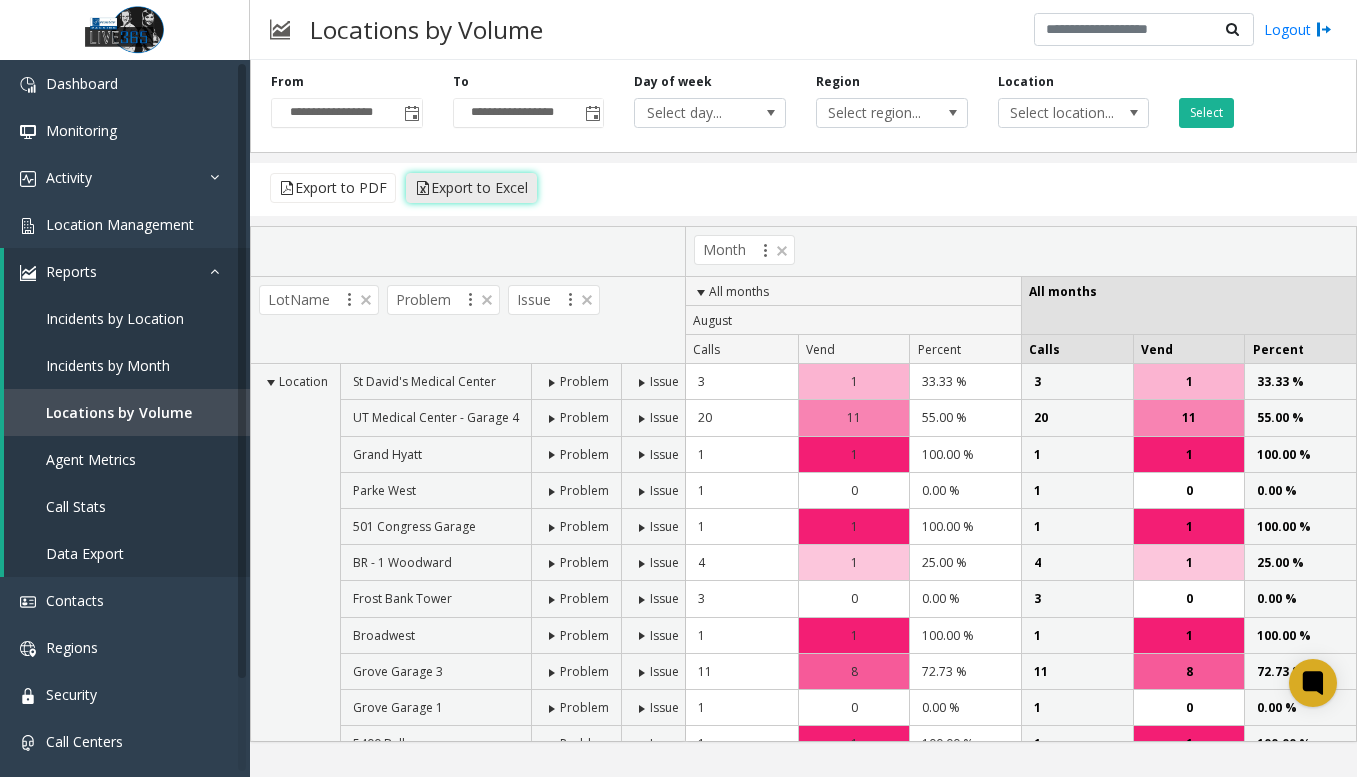 click on "Export to Excel" 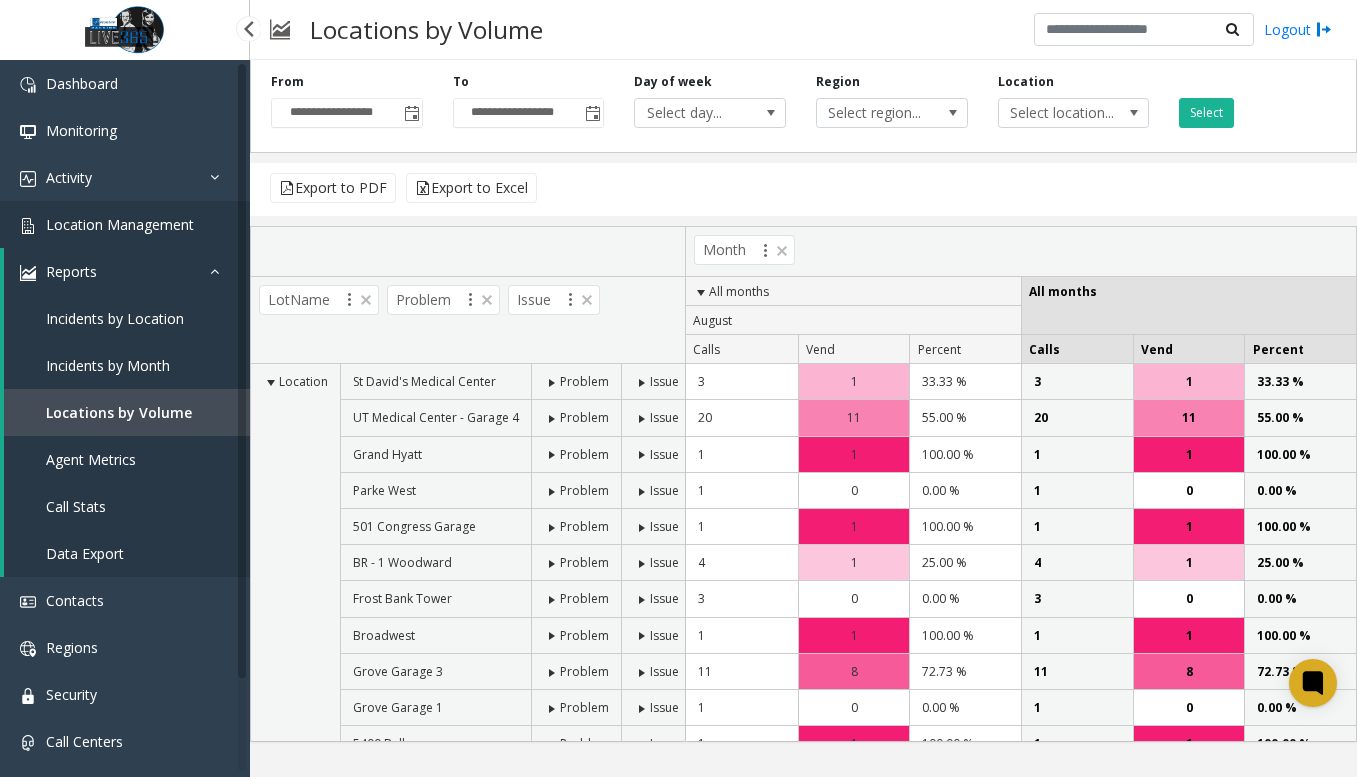 click on "Location Management" at bounding box center [120, 224] 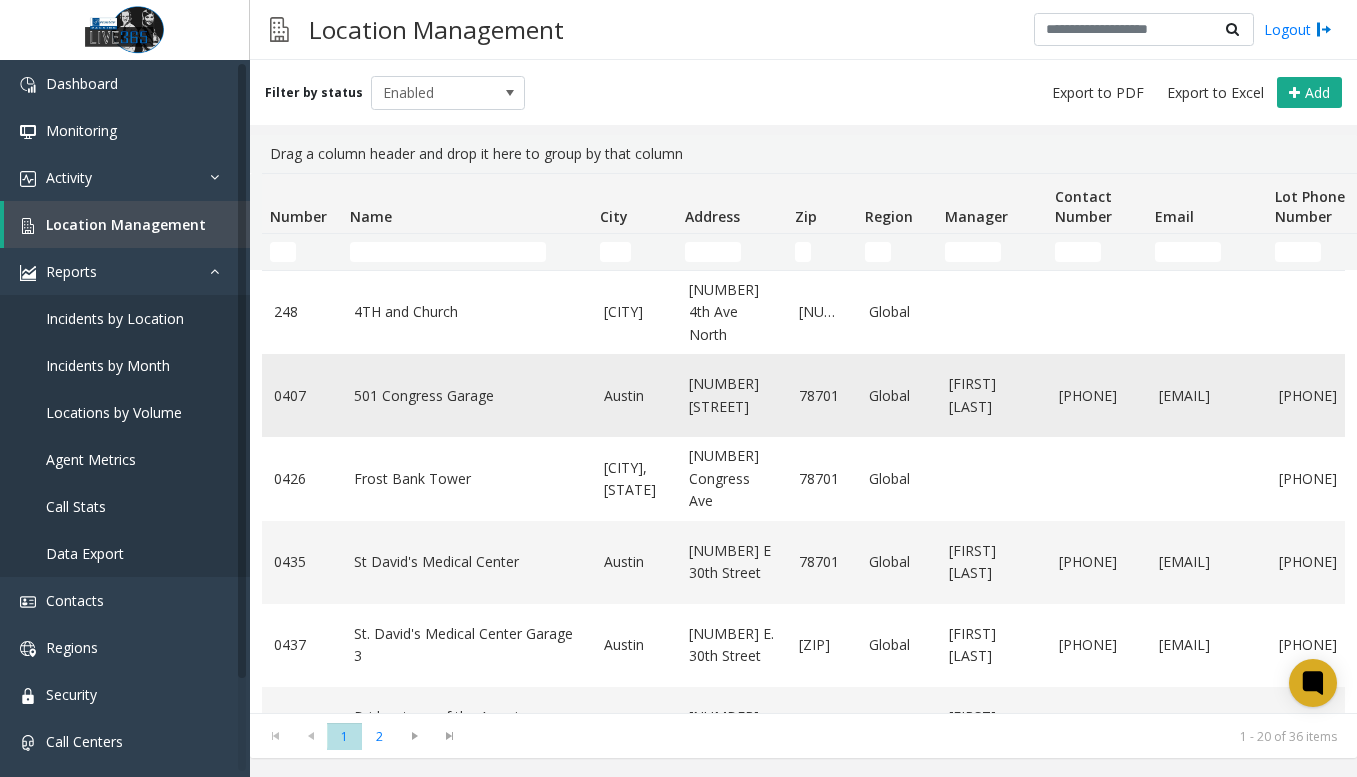 scroll, scrollTop: 43, scrollLeft: 0, axis: vertical 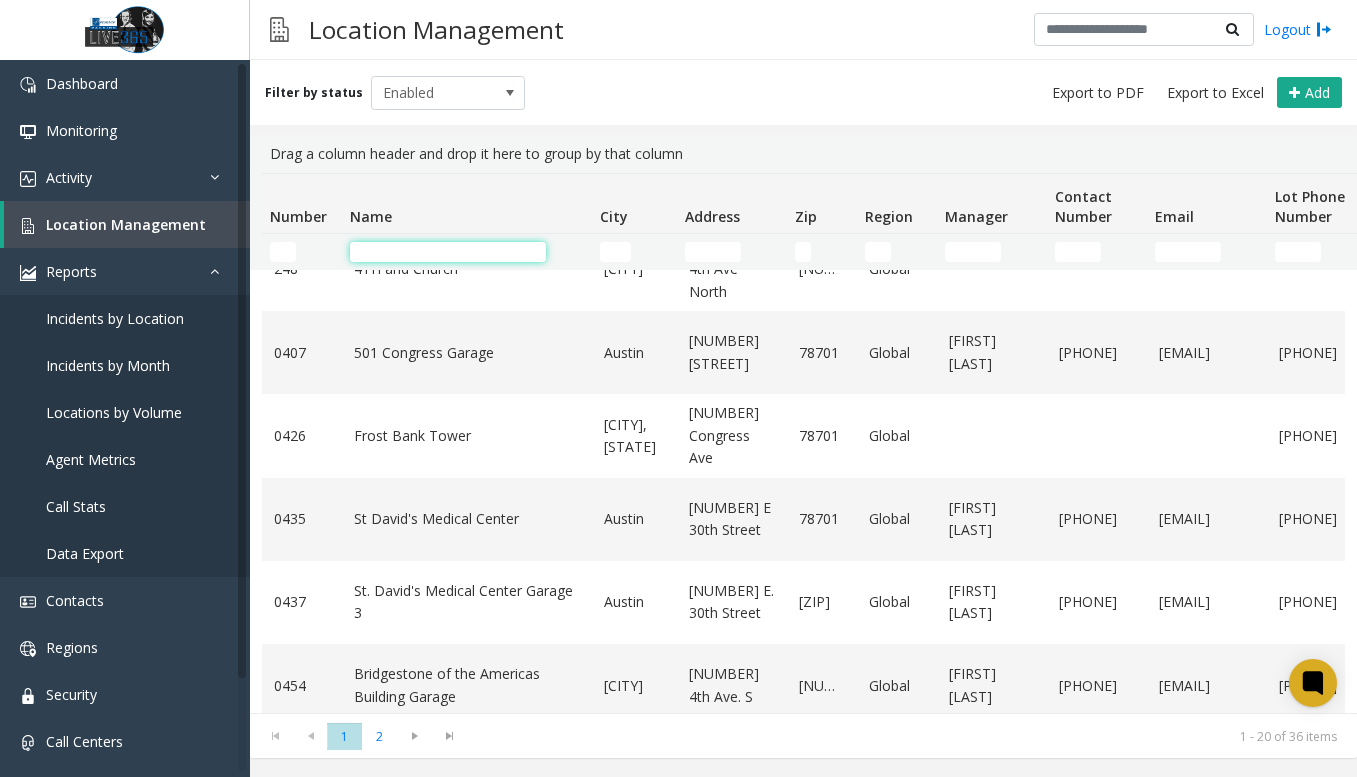 click 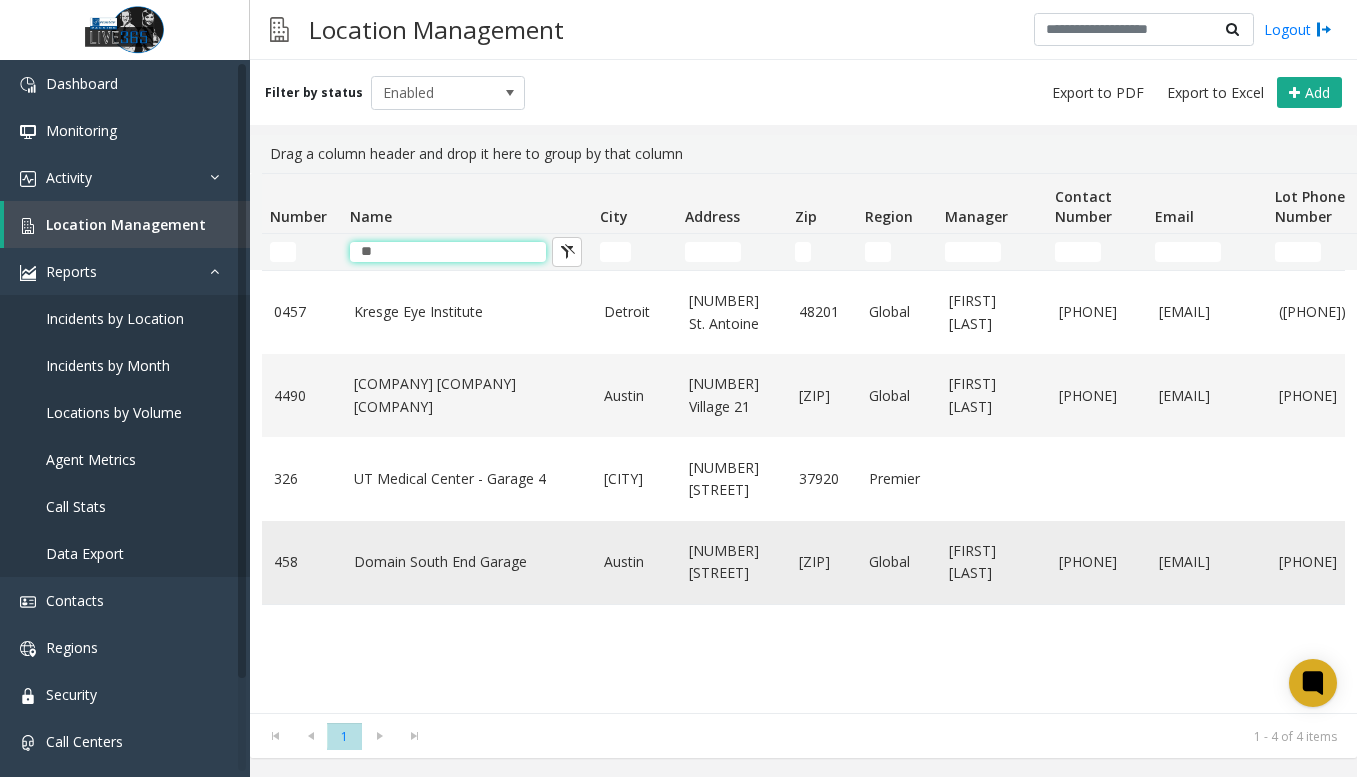 scroll, scrollTop: 0, scrollLeft: 44, axis: horizontal 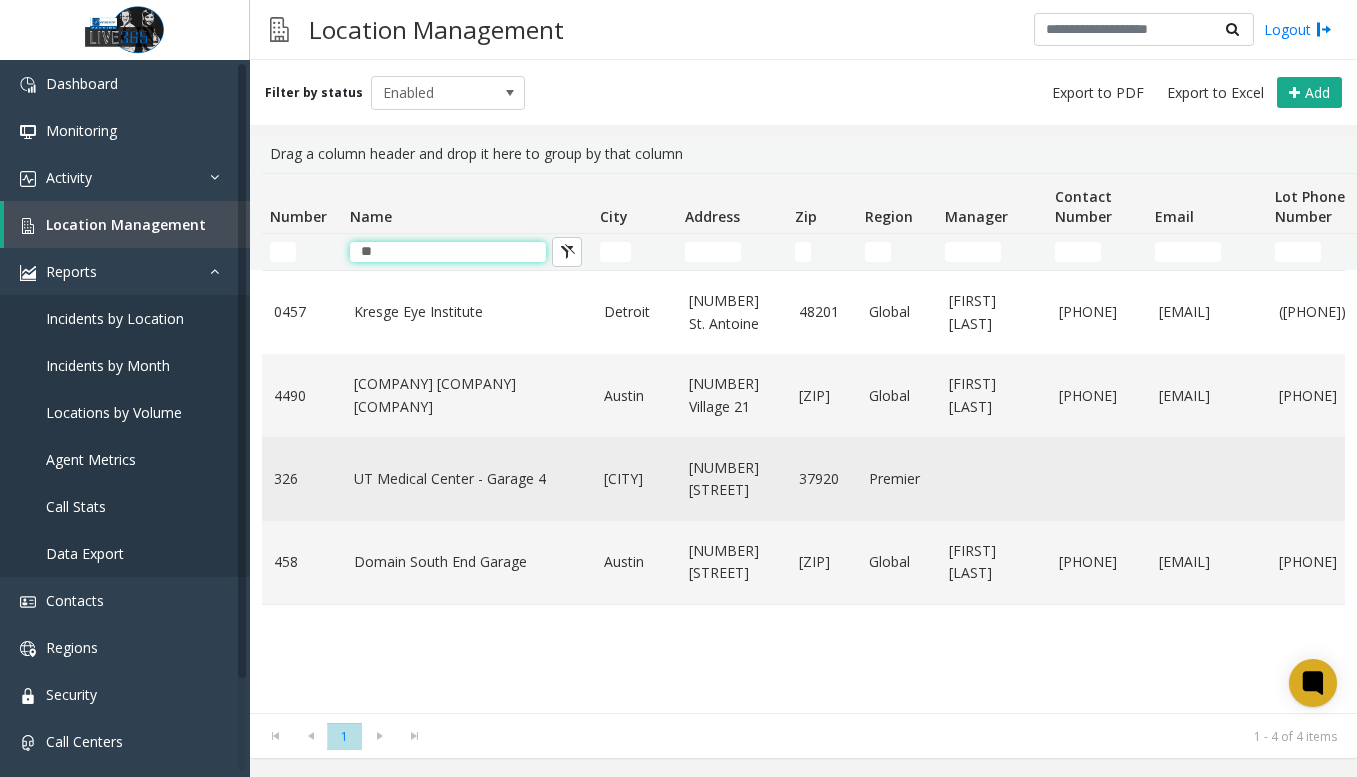 type on "**" 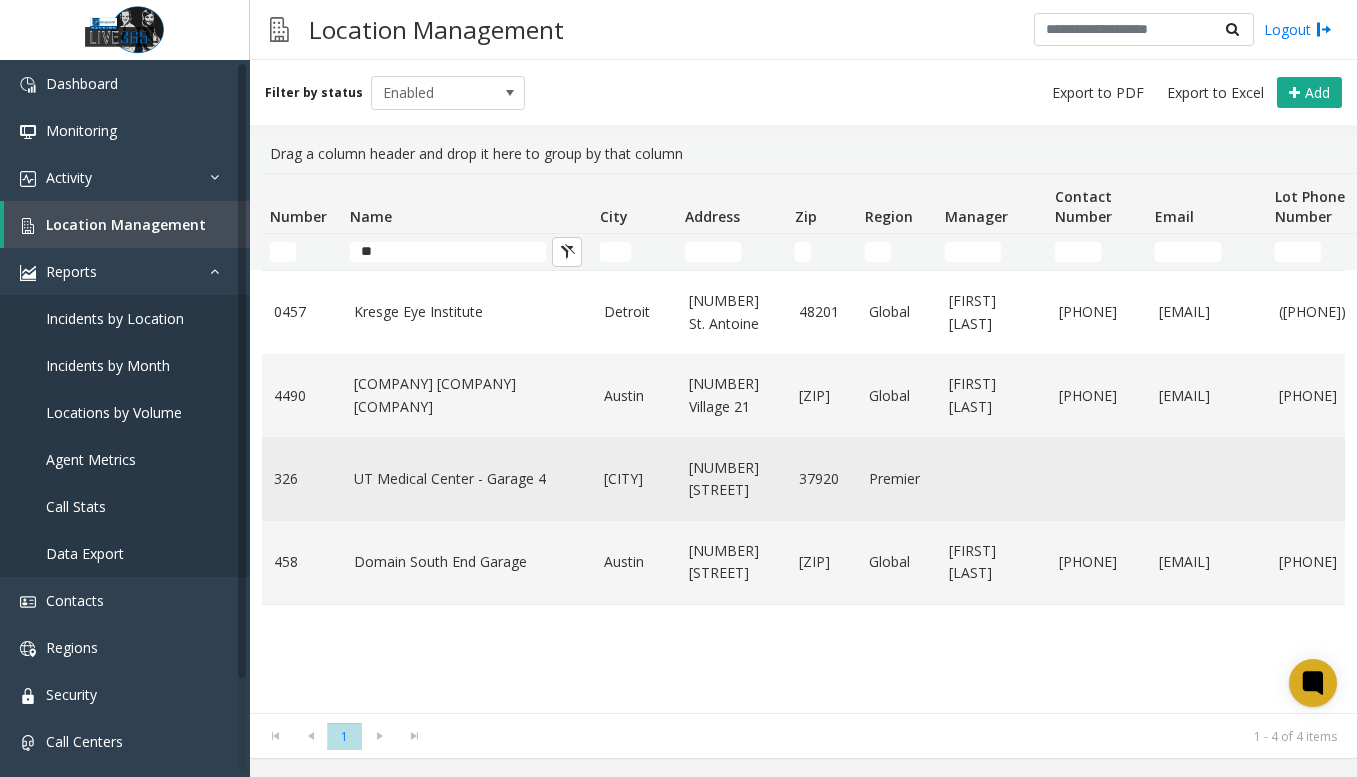click on "[NUMBER] [STREET]" 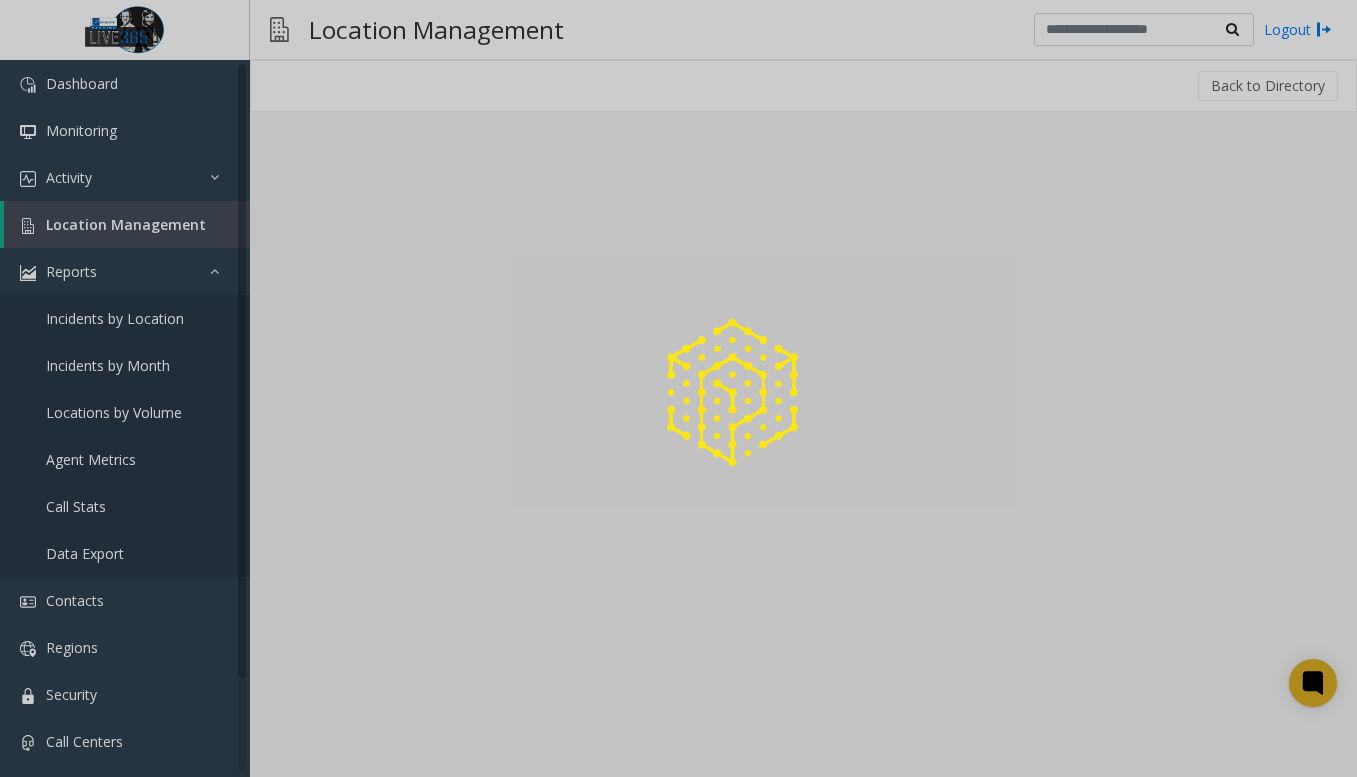 click 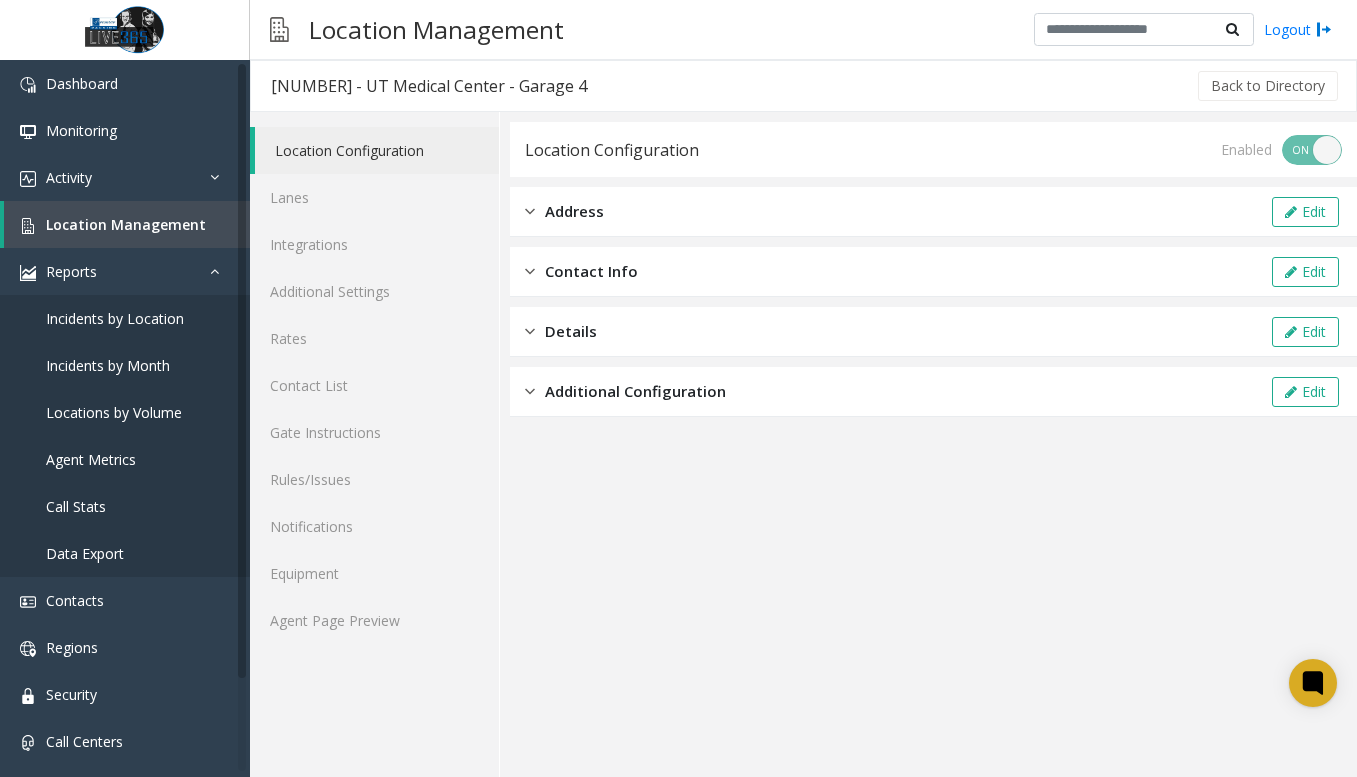 click on "Address  Edit" 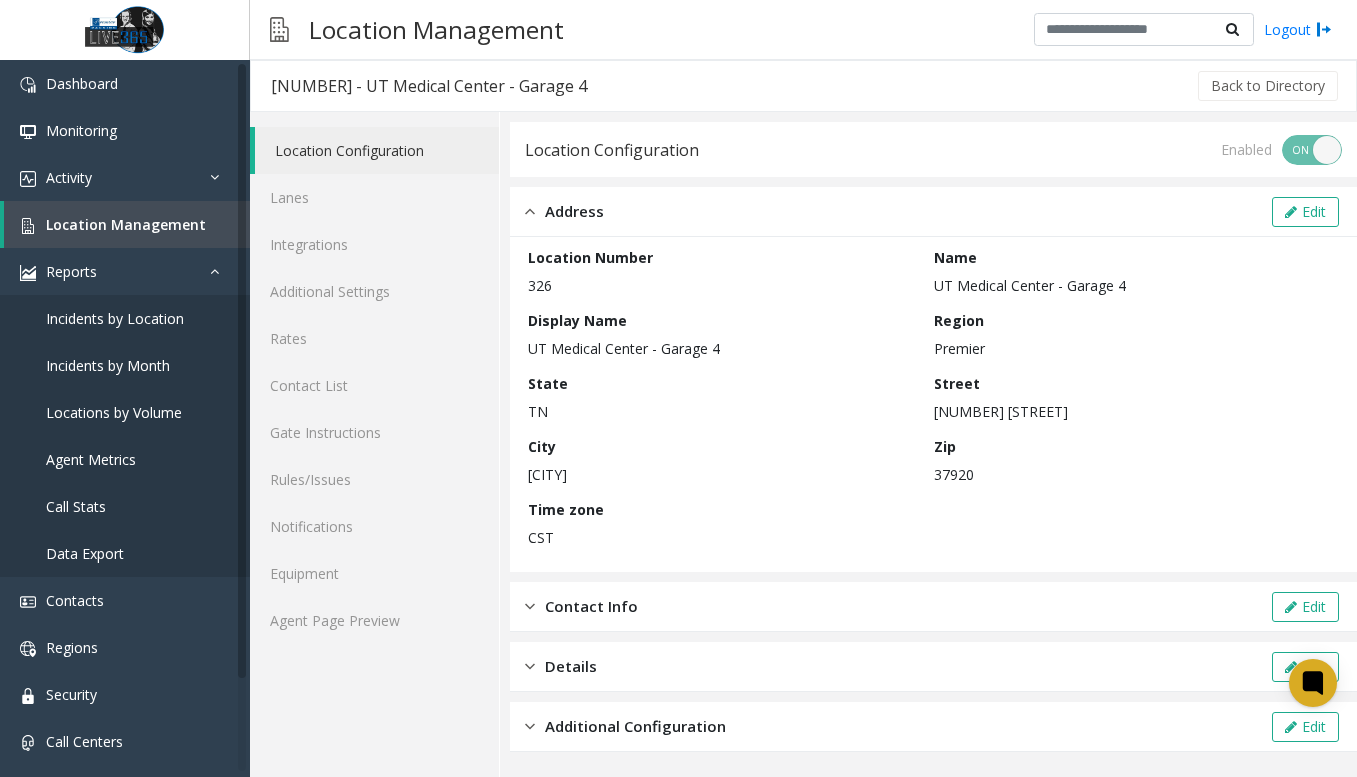 click on "Address  Edit" 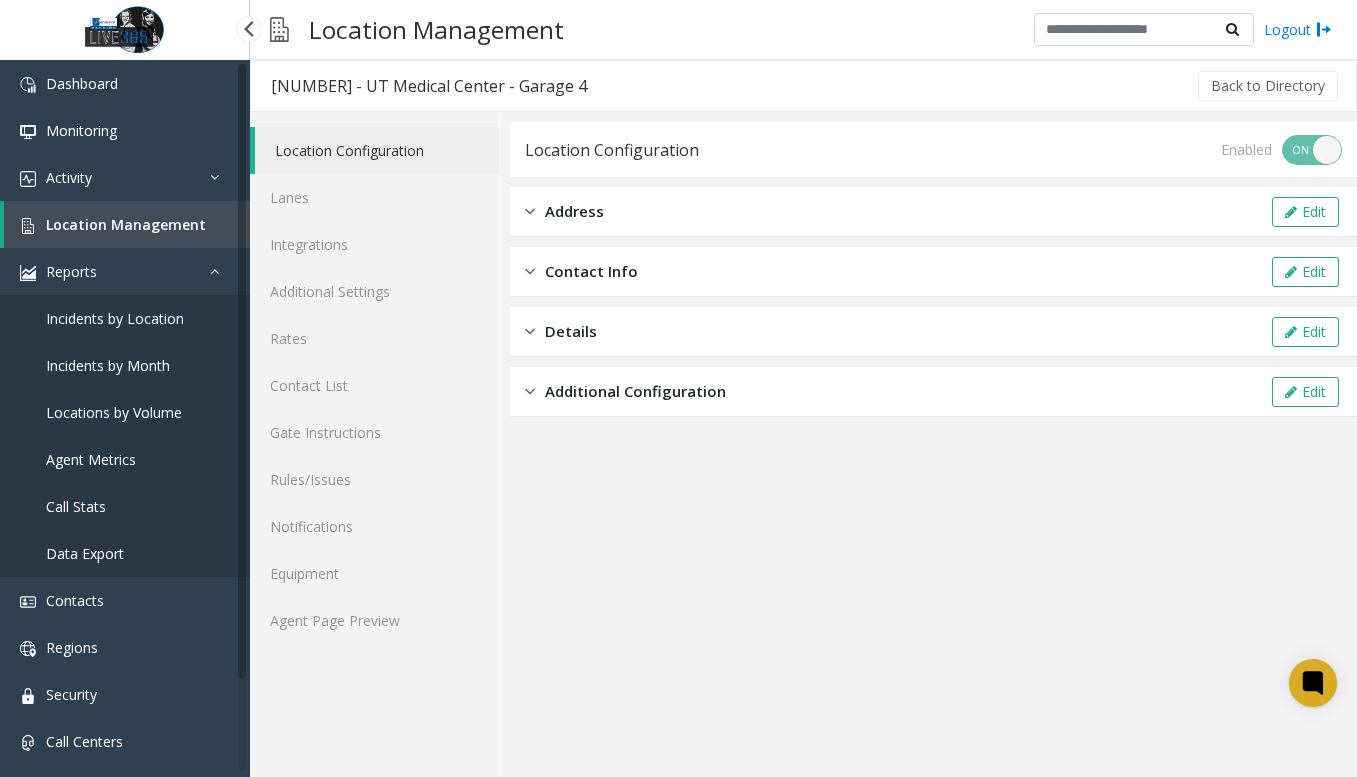 click at bounding box center (248, 28) 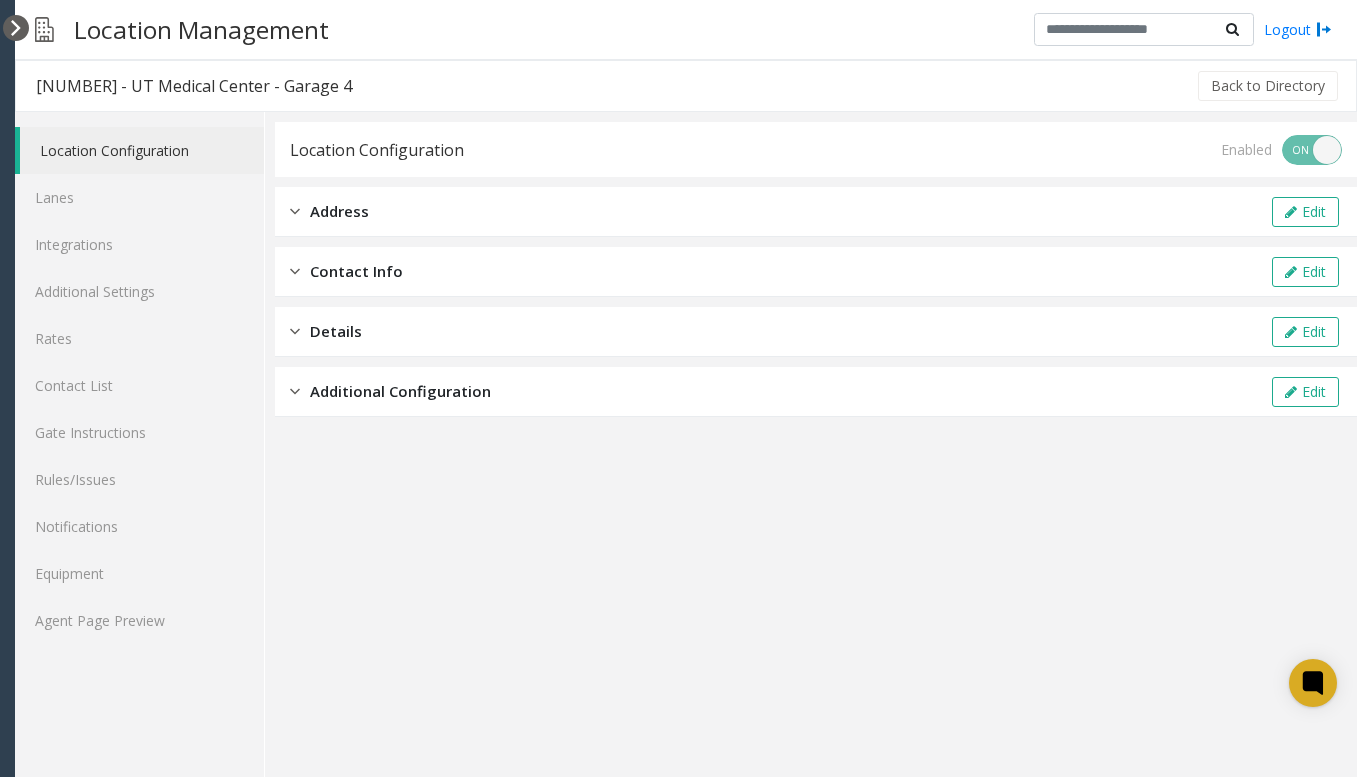 click at bounding box center [16, 28] 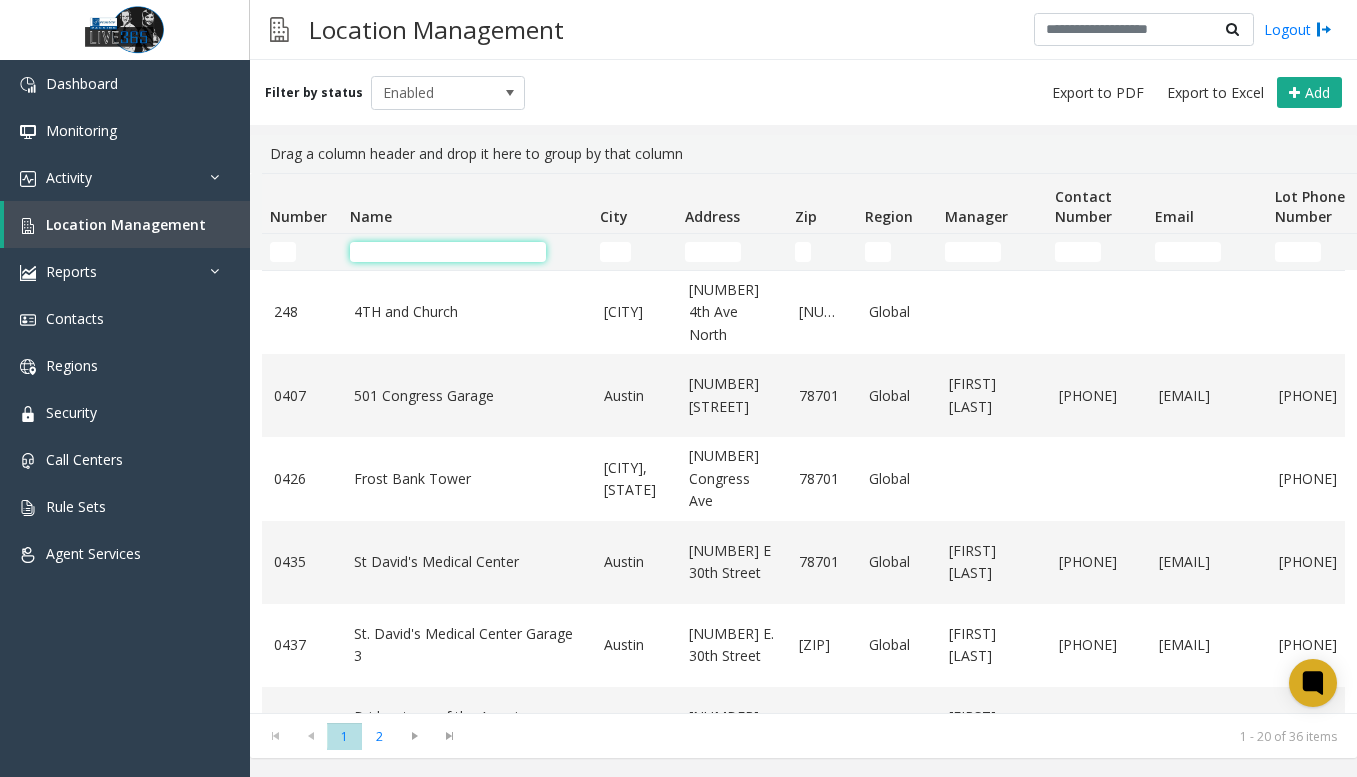click 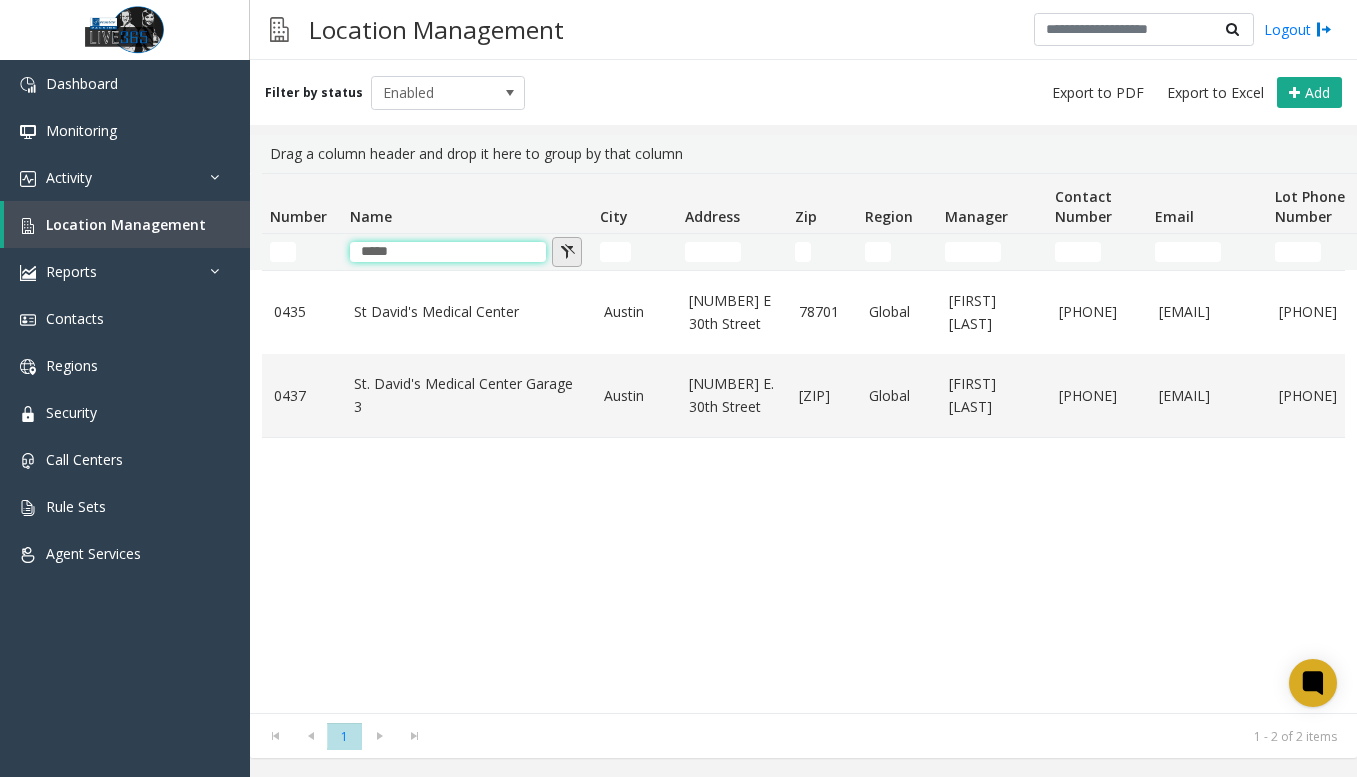 type on "*****" 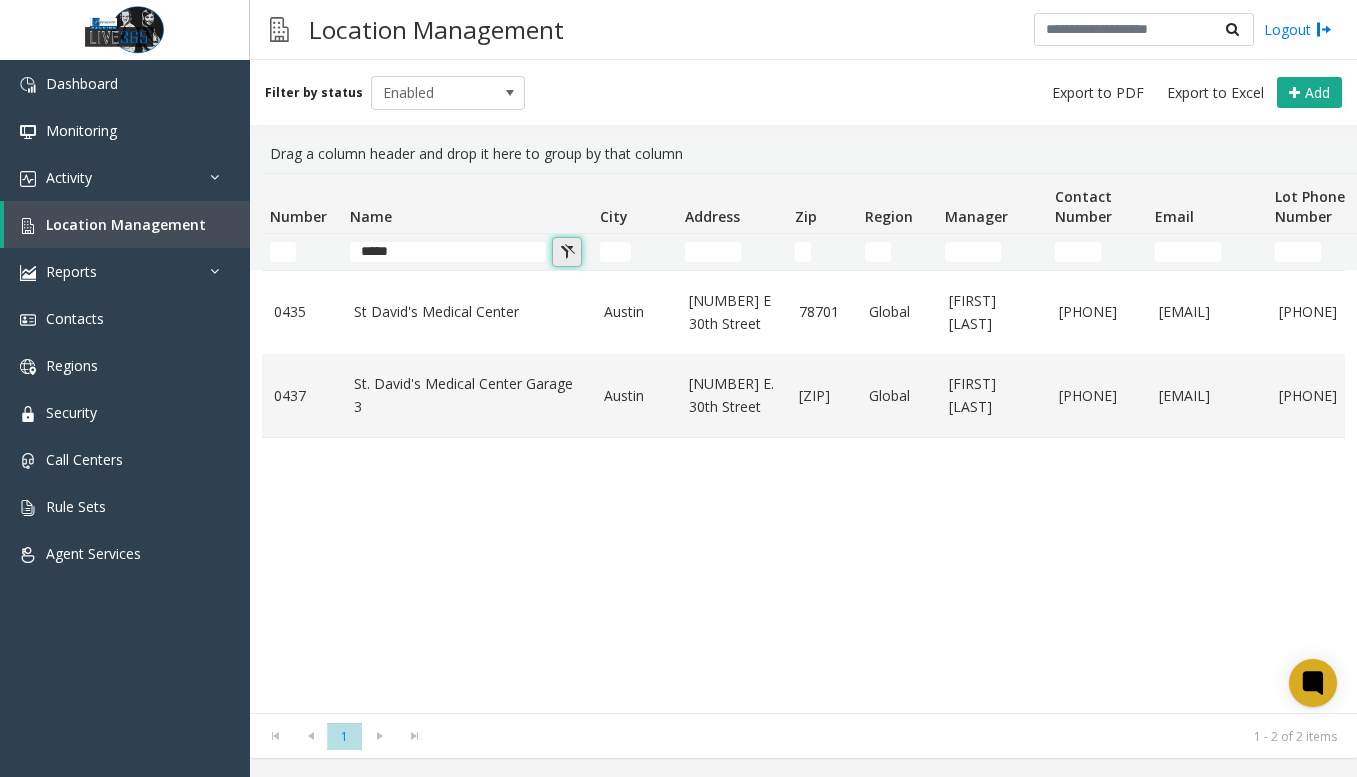 click 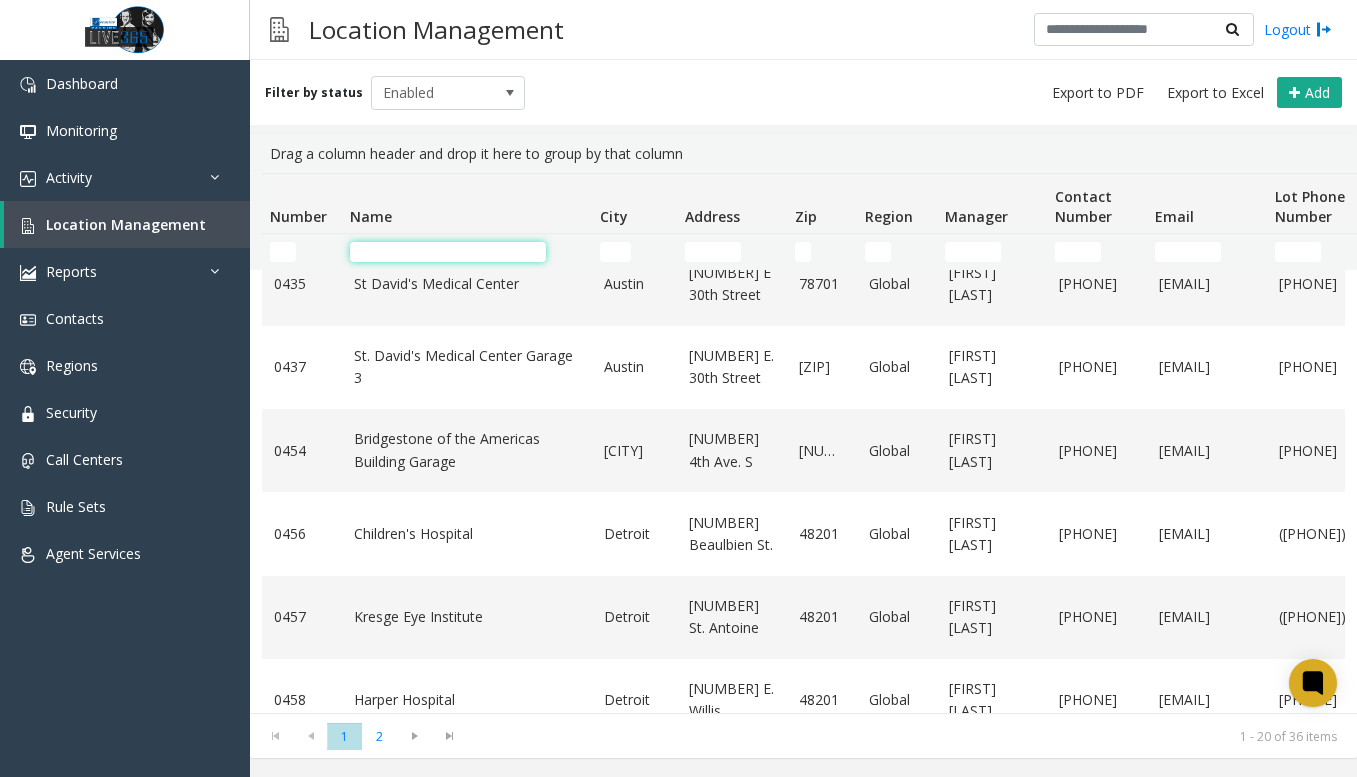 click 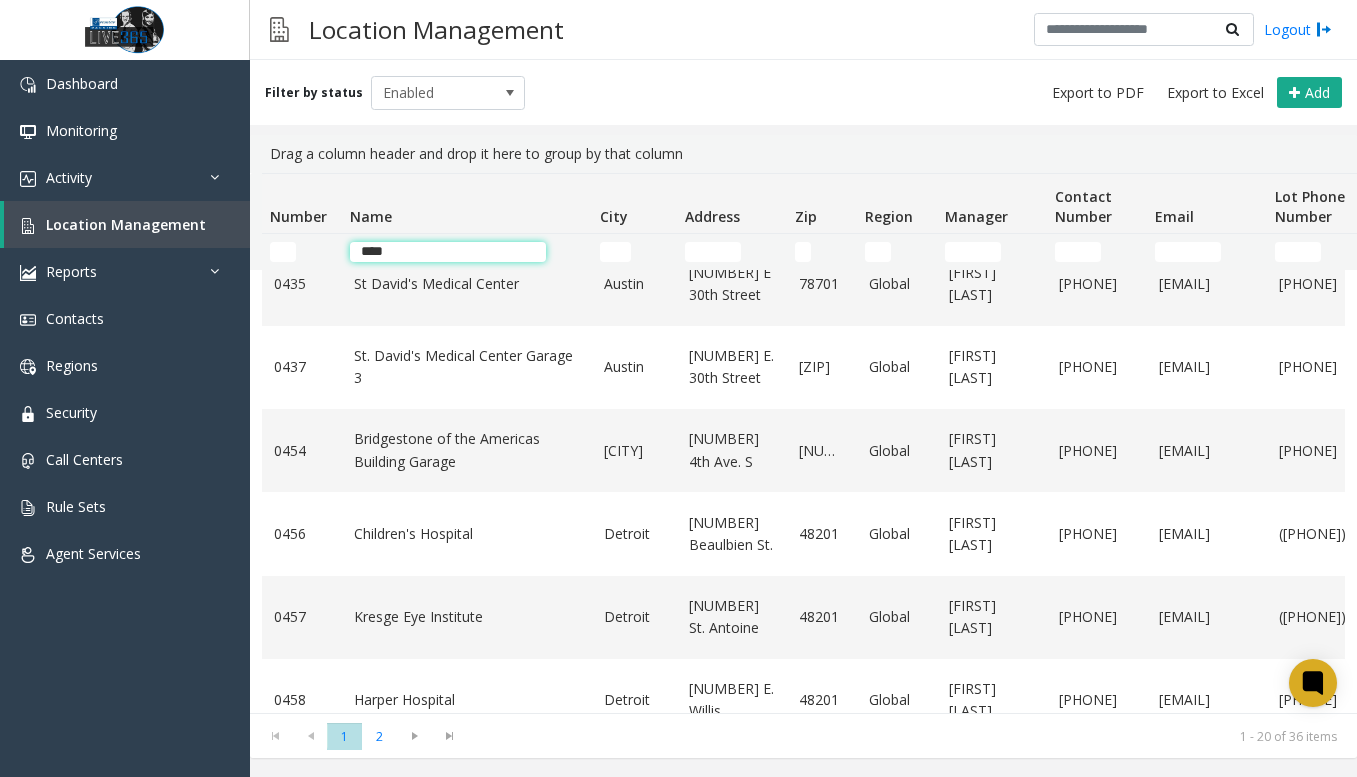 type on "****" 